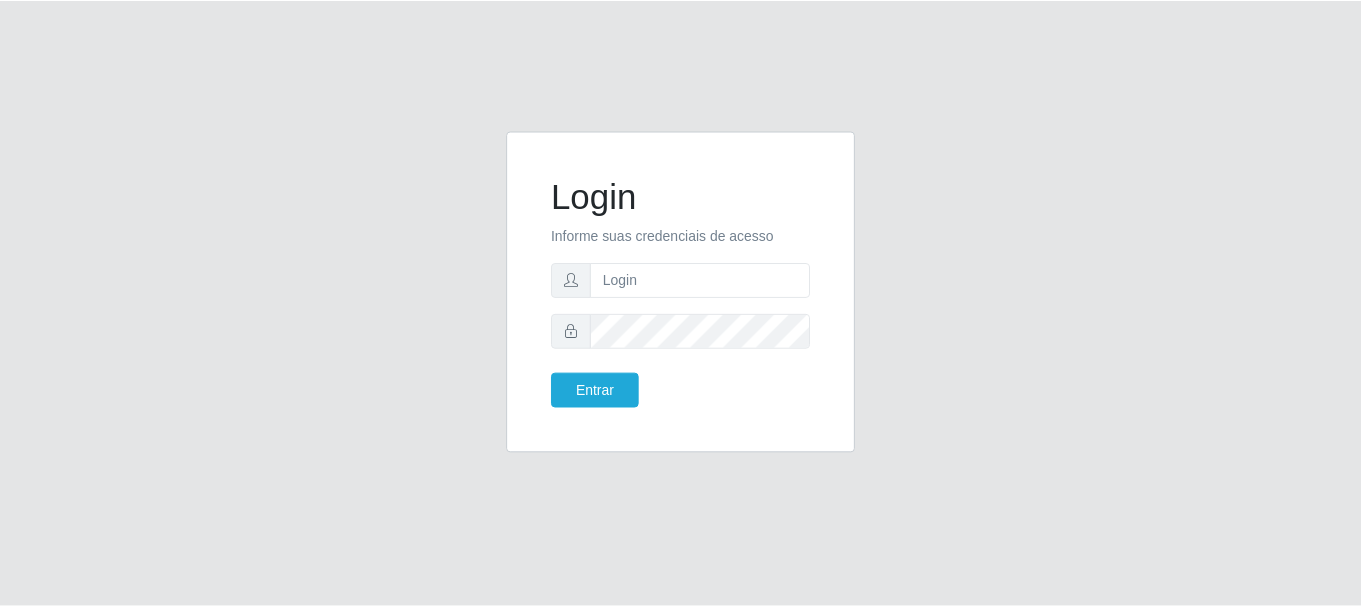 scroll, scrollTop: 0, scrollLeft: 0, axis: both 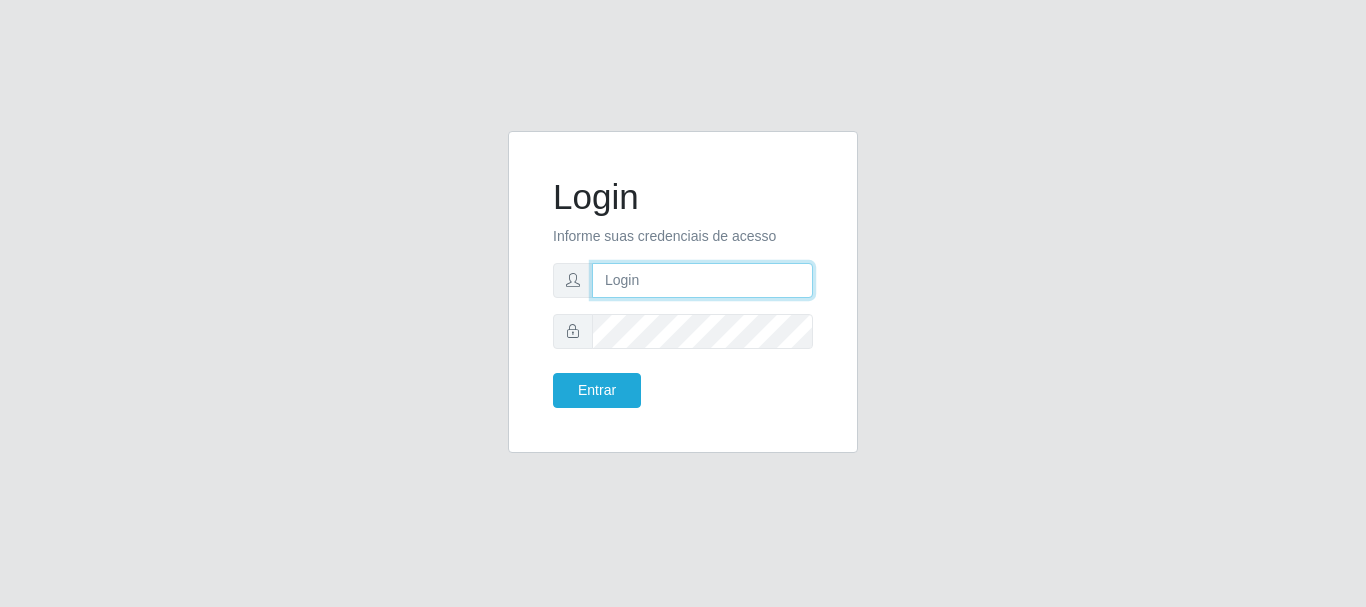 click at bounding box center (702, 280) 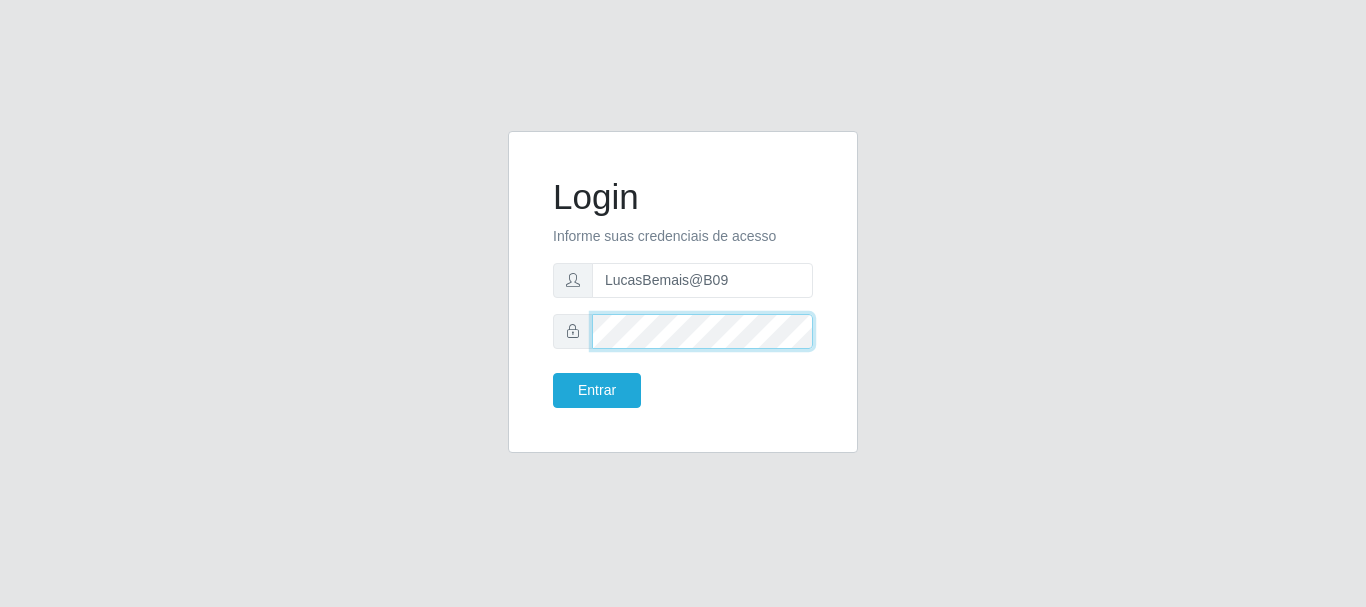 click on "Entrar" at bounding box center [597, 390] 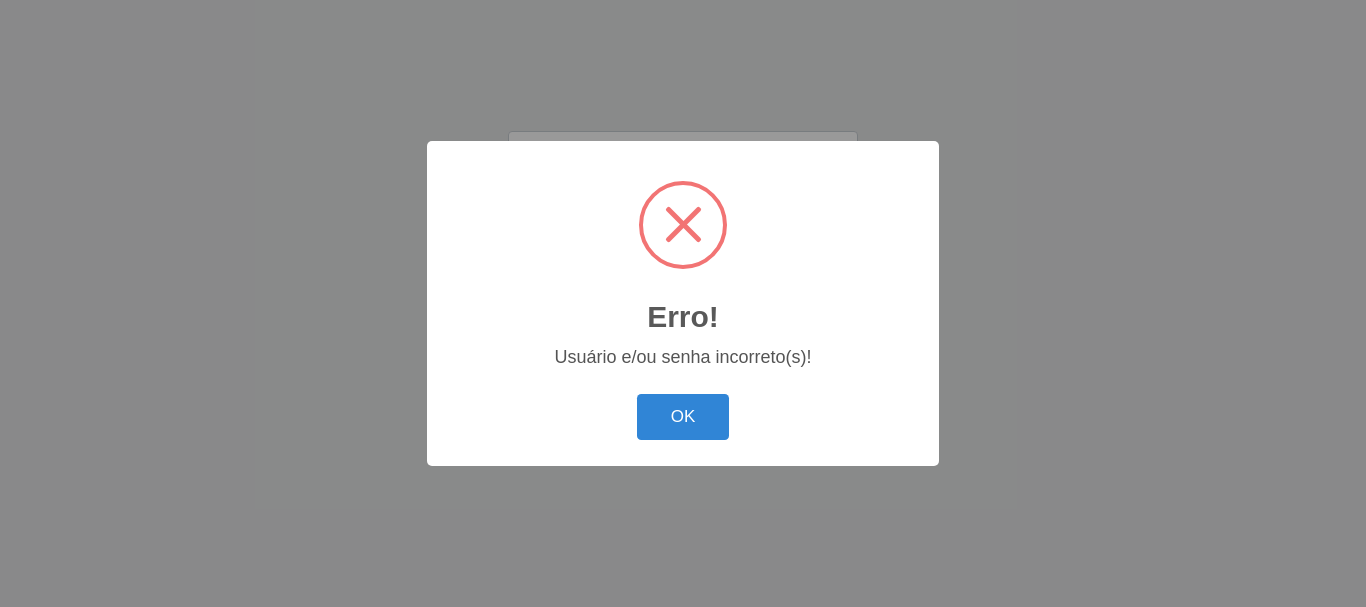 type 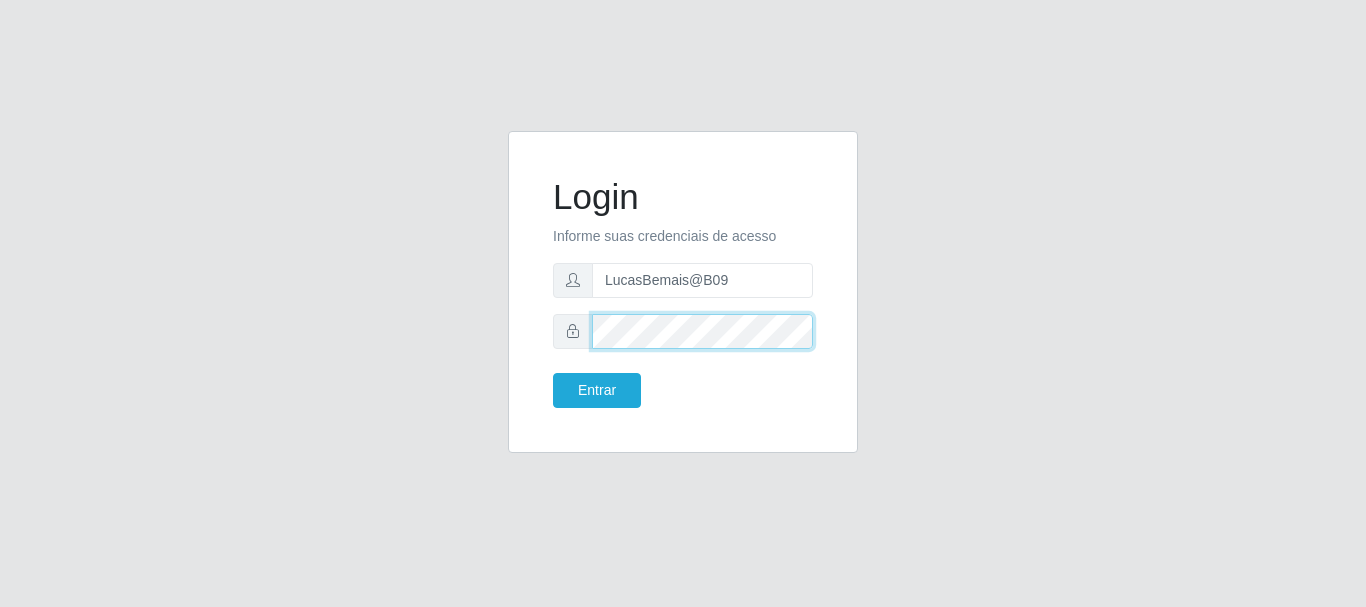 click on "Login Informe suas credenciais de acesso LucasBemais@B09 Entrar" at bounding box center (683, 304) 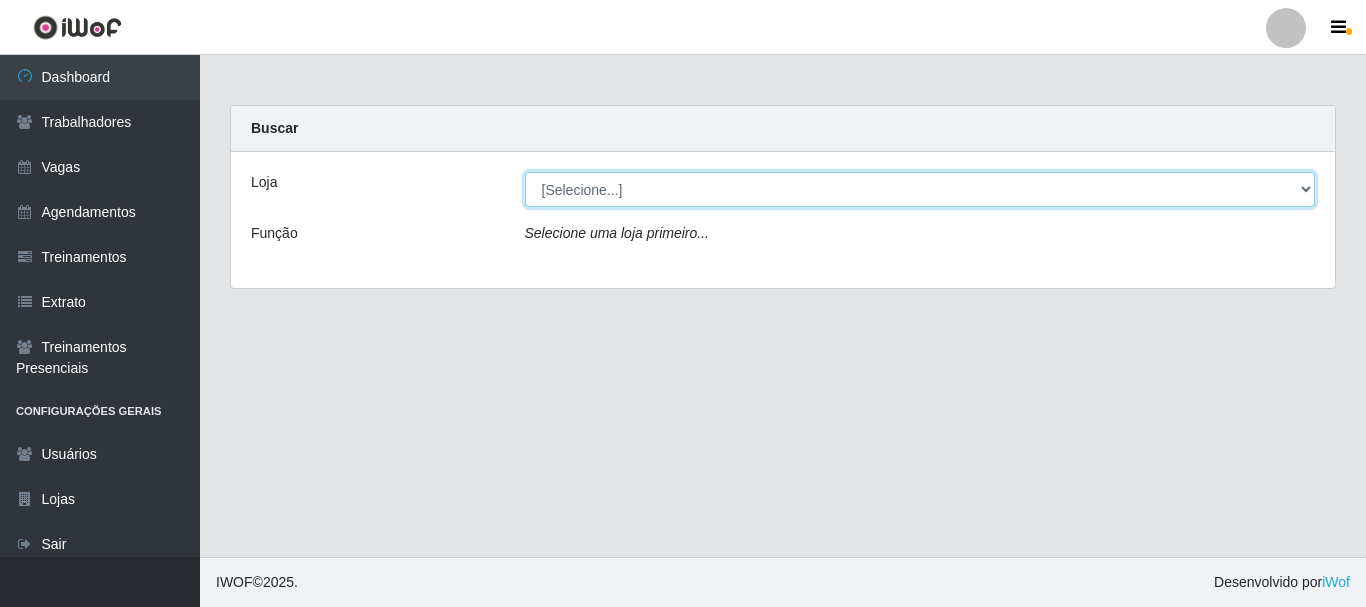 click on "[Selecione...] Bemais Supermercados - B9 Bessa" at bounding box center [920, 189] 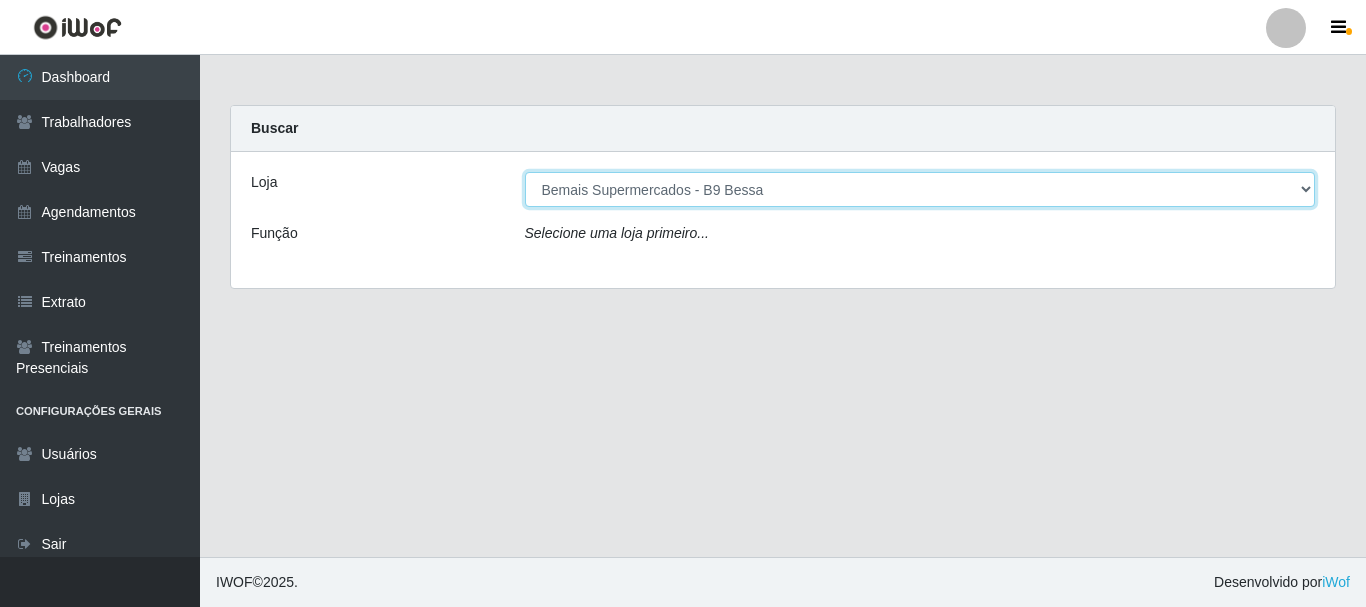 click on "[Selecione...] Bemais Supermercados - B9 Bessa" at bounding box center [920, 189] 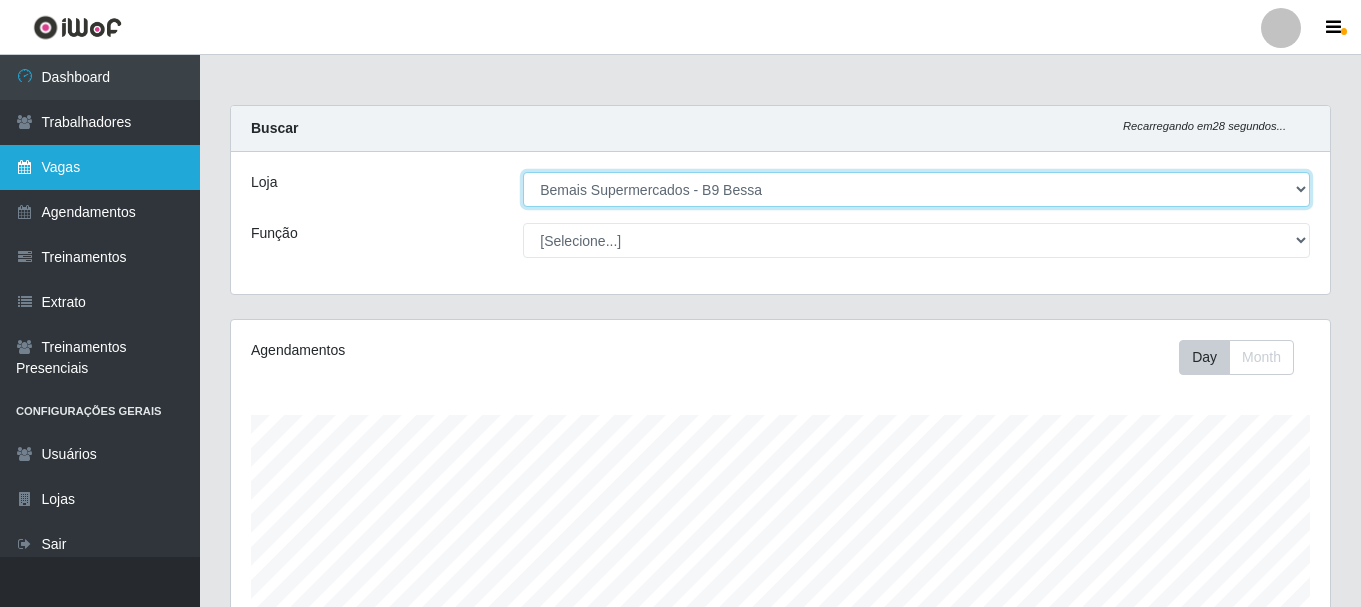scroll, scrollTop: 999585, scrollLeft: 998901, axis: both 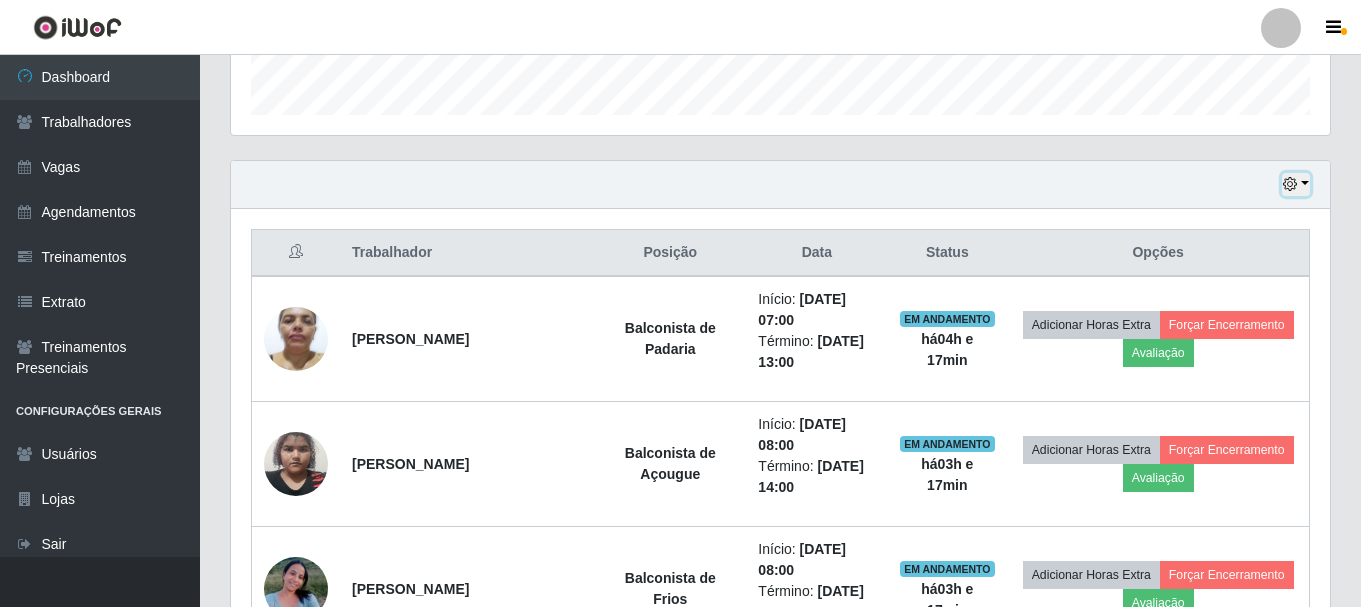 click at bounding box center (1290, 184) 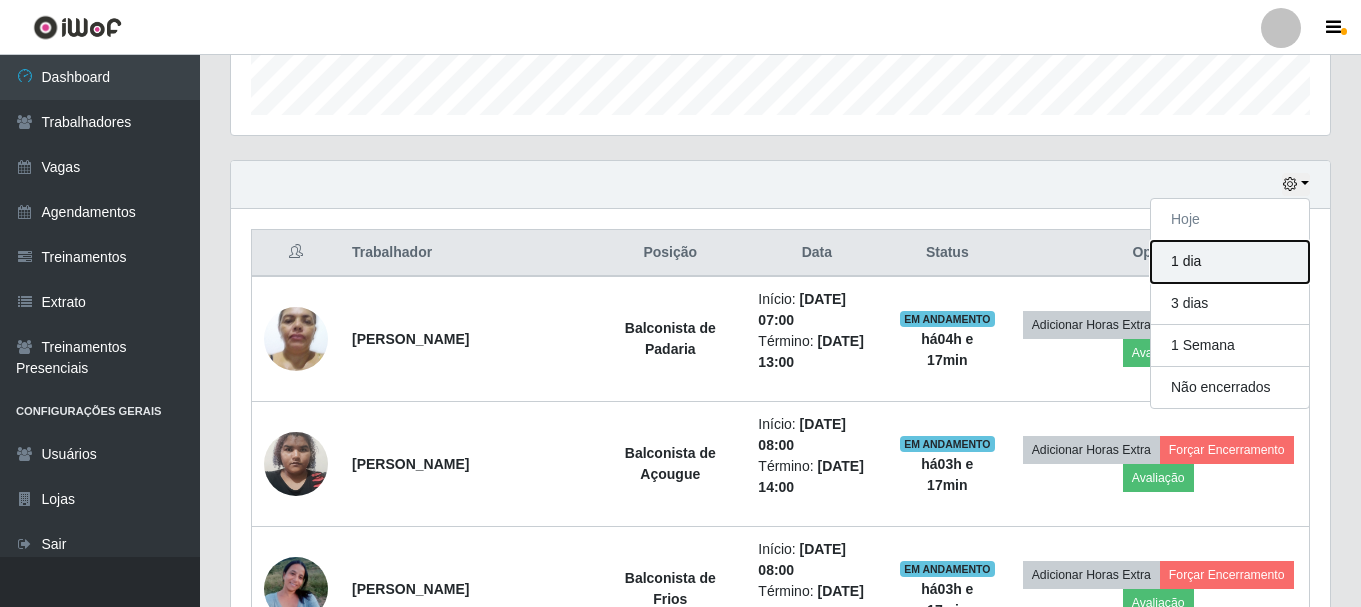 click on "1 dia" at bounding box center [1230, 262] 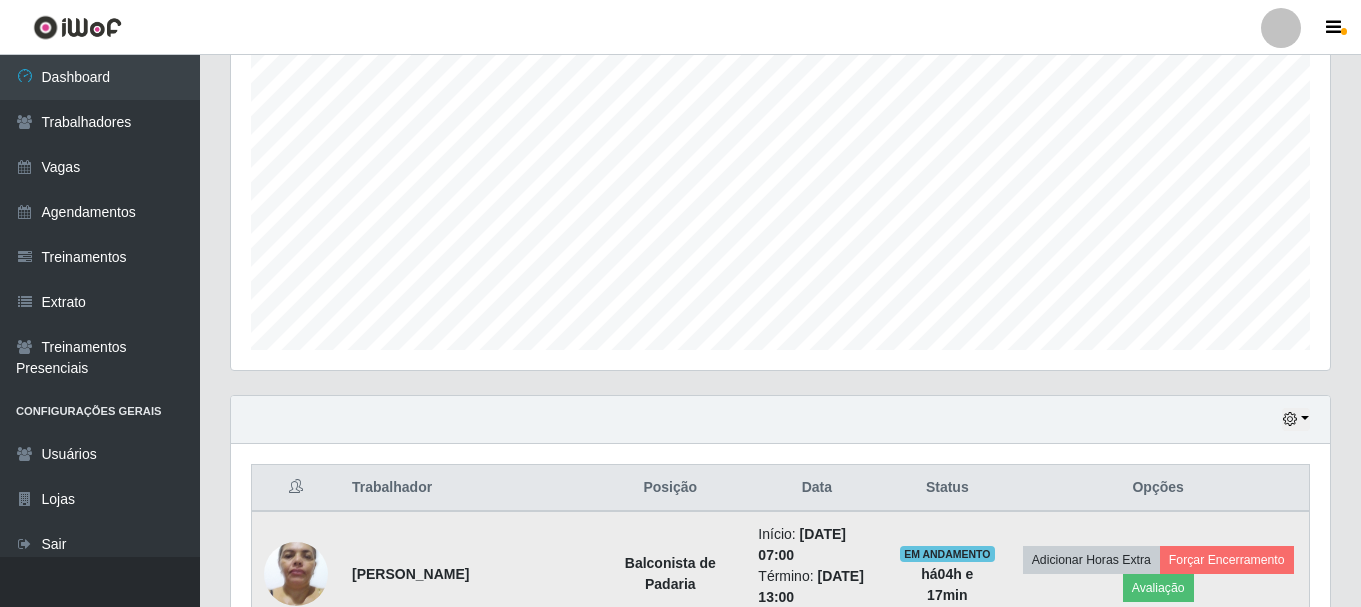 scroll, scrollTop: 600, scrollLeft: 0, axis: vertical 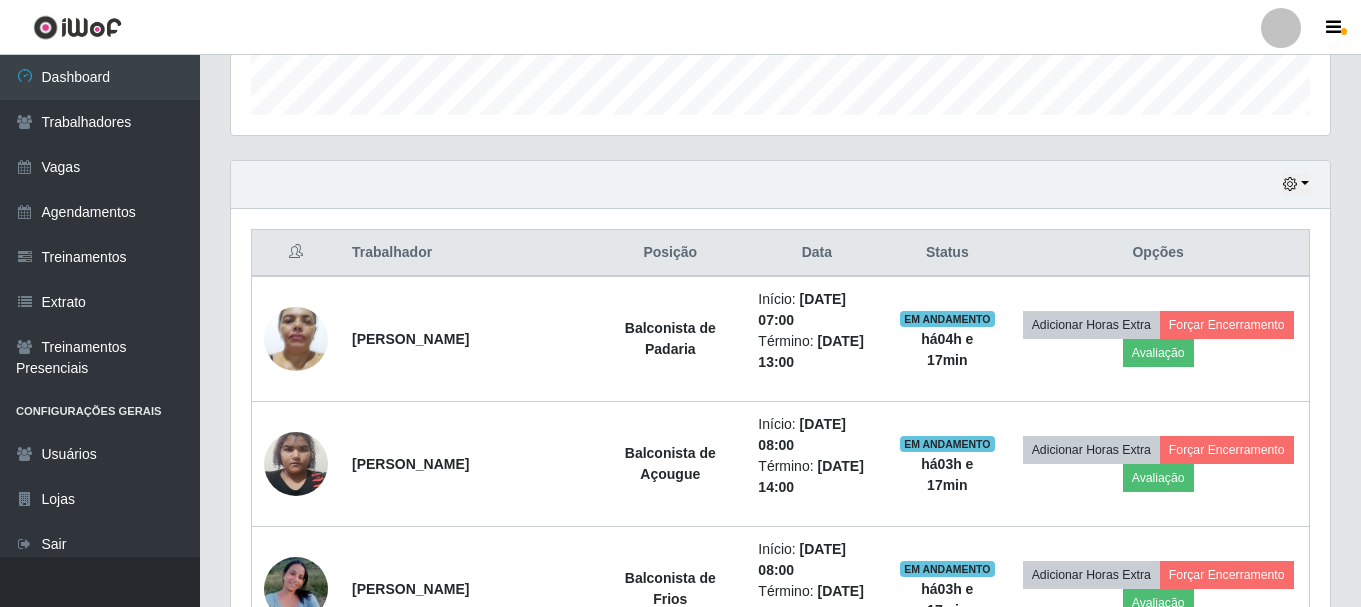 drag, startPoint x: 438, startPoint y: 186, endPoint x: 273, endPoint y: 168, distance: 165.97891 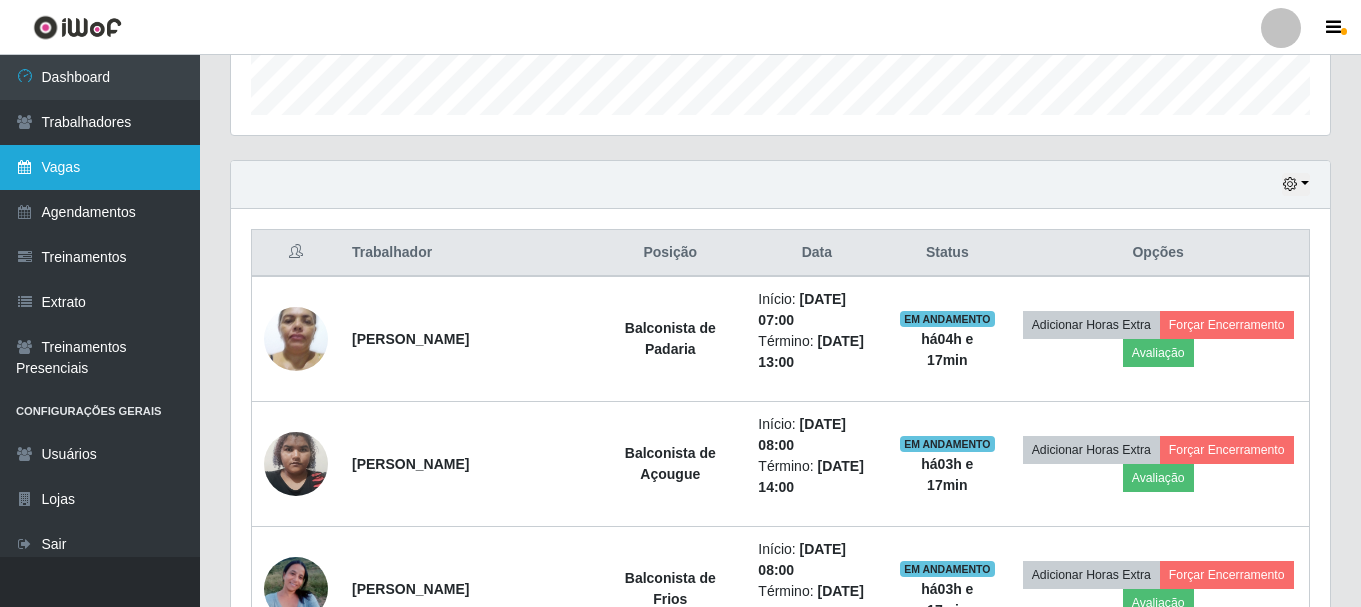 click on "Vagas" at bounding box center (100, 167) 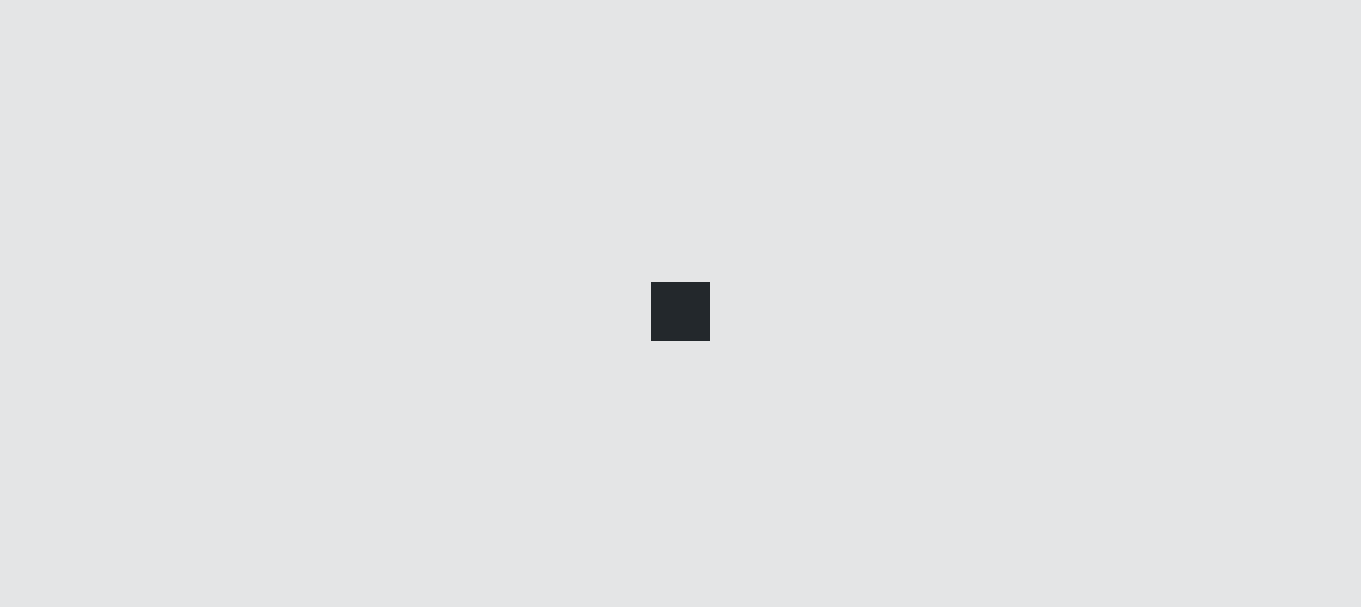 scroll, scrollTop: 0, scrollLeft: 0, axis: both 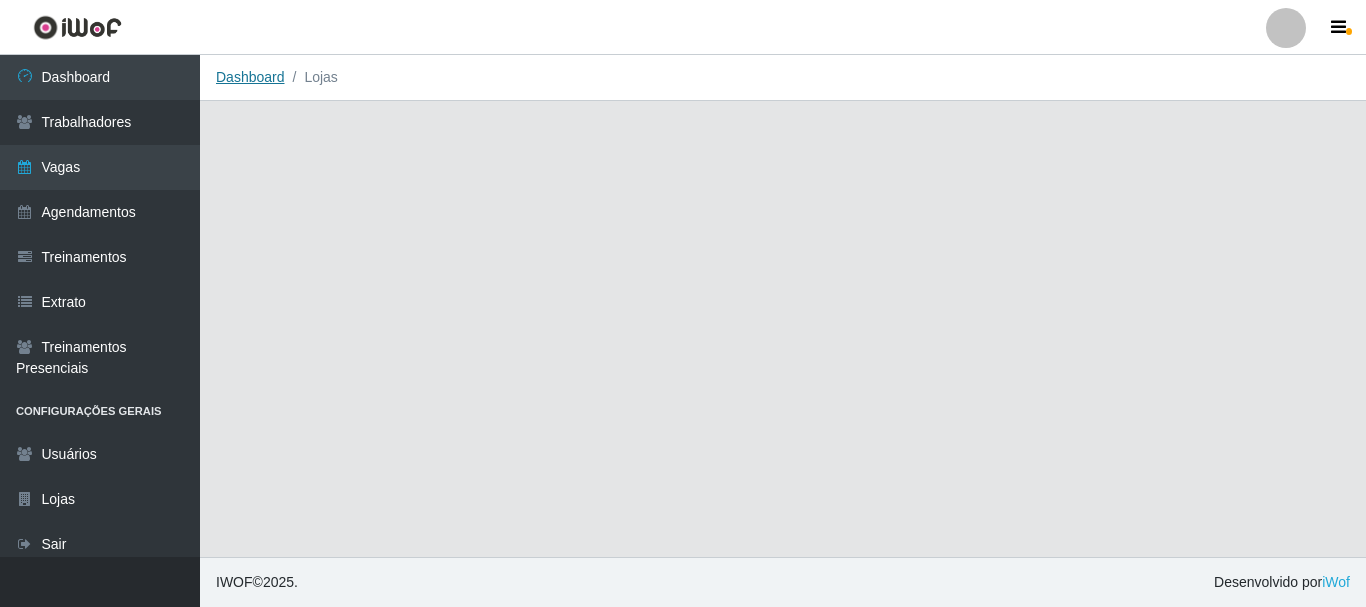 click on "Dashboard" at bounding box center [250, 77] 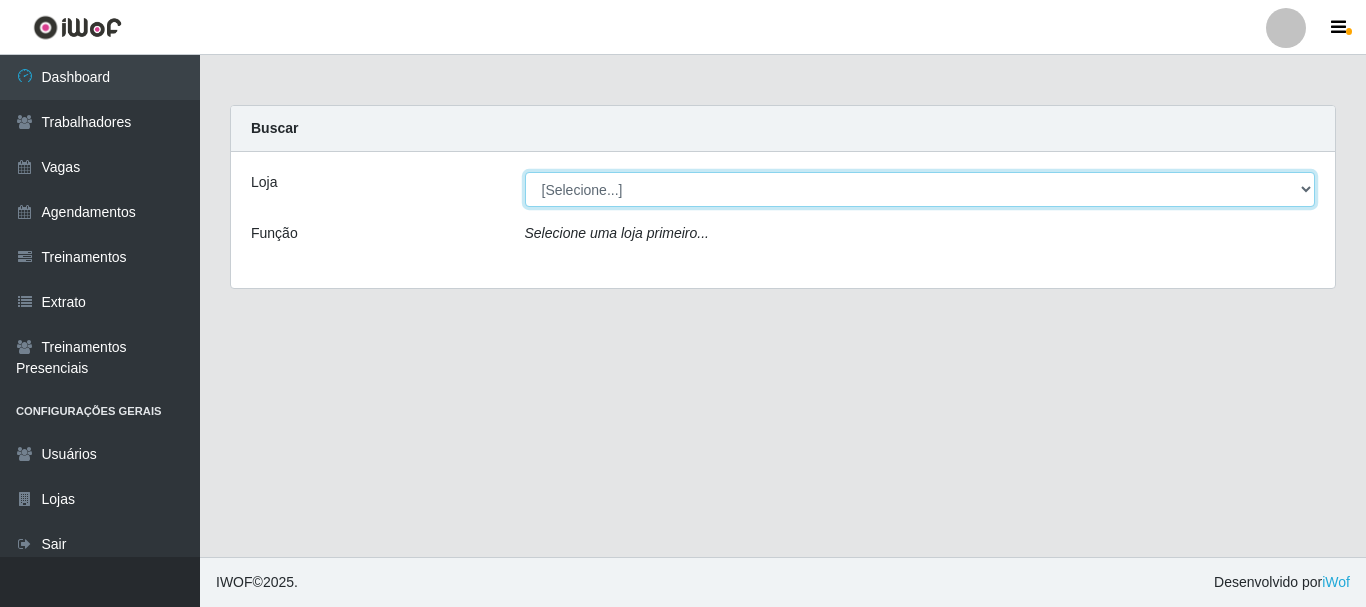 click on "[Selecione...] Bemais Supermercados - B9 Bessa" at bounding box center [920, 189] 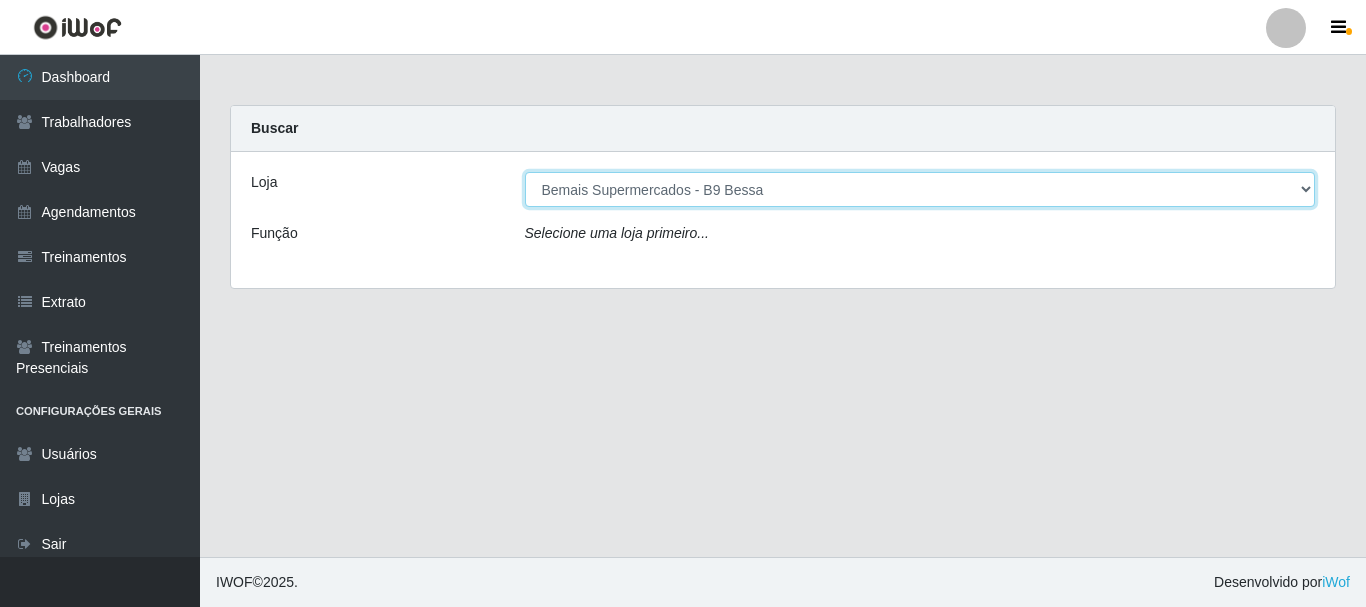 click on "[Selecione...] Bemais Supermercados - B9 Bessa" at bounding box center (920, 189) 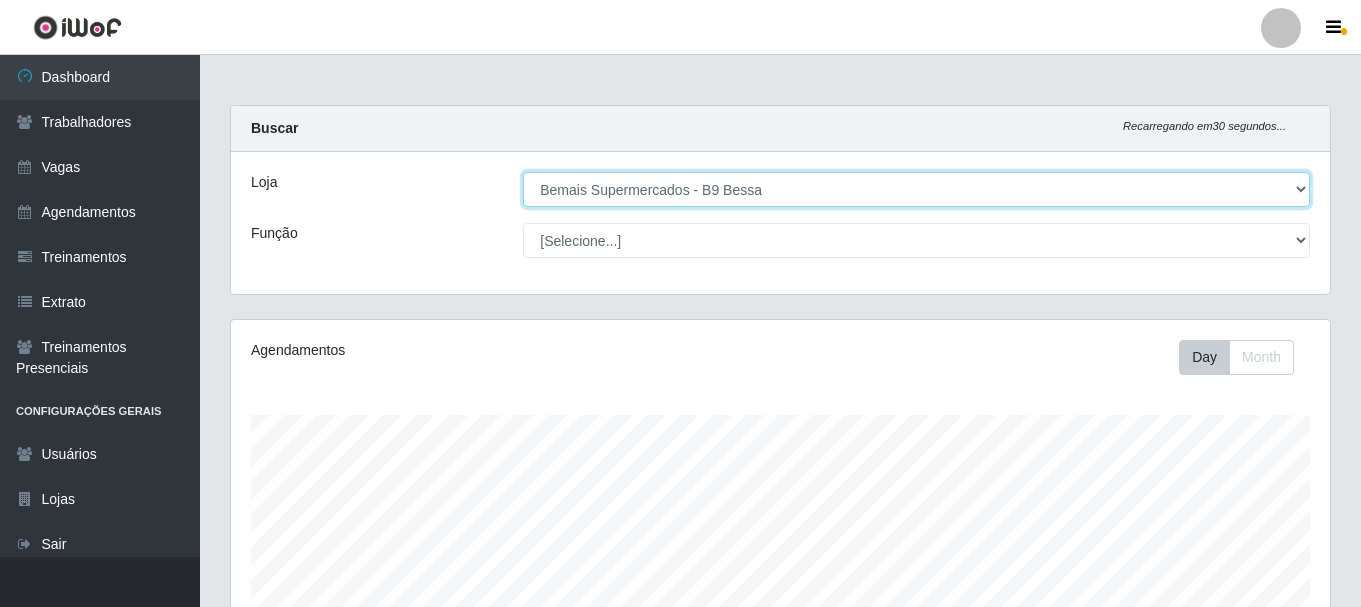 scroll, scrollTop: 999585, scrollLeft: 998901, axis: both 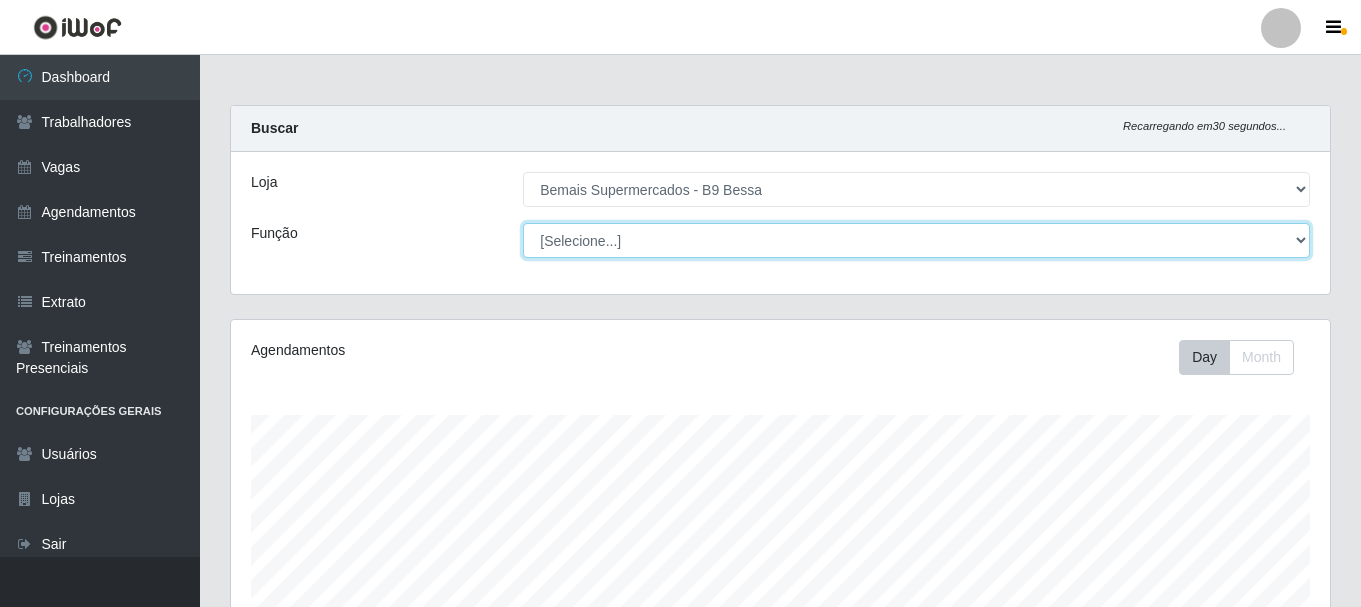 click on "[Selecione...] ASG ASG + ASG ++ Auxiliar de Estoque Auxiliar de [GEOGRAPHIC_DATA] + Auxiliar de [GEOGRAPHIC_DATA] ++ Auxiliar de Sushiman Auxiliar de Sushiman+ Auxiliar de Sushiman++ Balconista de Açougue  Balconista de Açougue + Balconista de Açougue ++ Balconista de Frios Balconista de Frios + Balconista de Frios ++ Balconista de Padaria  Balconista de Padaria + Balconista de Padaria ++ Embalador Embalador + Embalador ++ Operador de Caixa Operador de Caixa + Operador de Caixa ++ Repositor  Repositor + Repositor ++ Repositor de Hortifruti Repositor de Hortifruti + Repositor de Hortifruti ++" at bounding box center (916, 240) 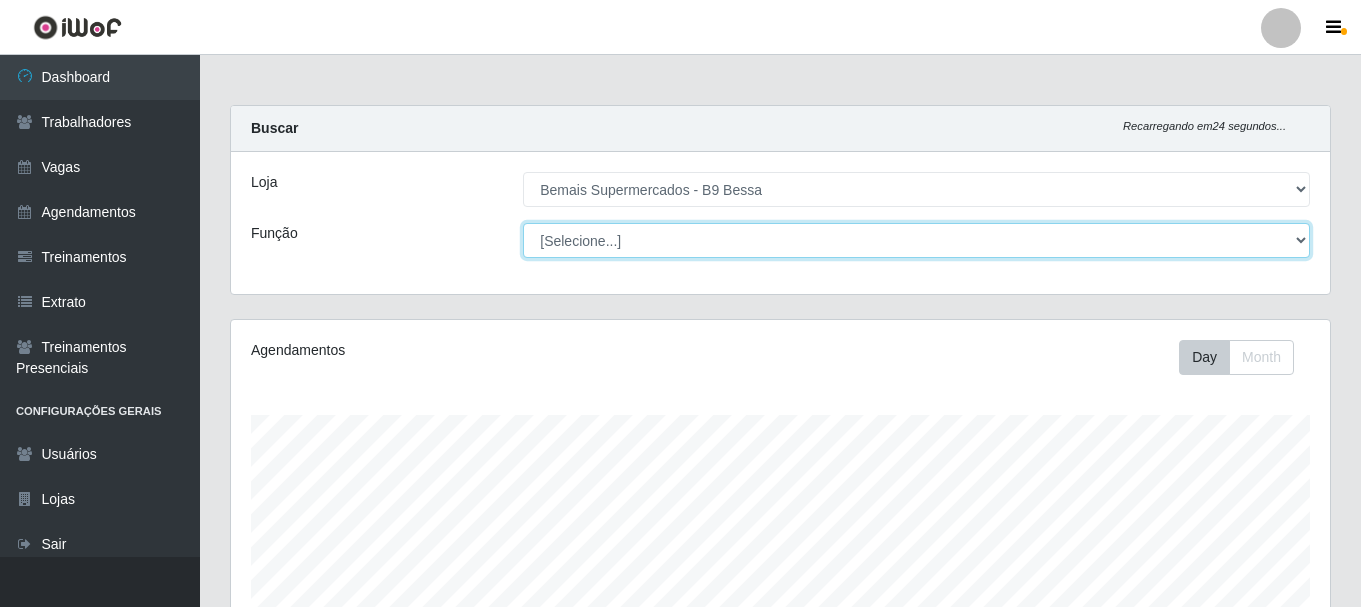 click on "[Selecione...] ASG ASG + ASG ++ Auxiliar de Estoque Auxiliar de [GEOGRAPHIC_DATA] + Auxiliar de [GEOGRAPHIC_DATA] ++ Auxiliar de Sushiman Auxiliar de Sushiman+ Auxiliar de Sushiman++ Balconista de Açougue  Balconista de Açougue + Balconista de Açougue ++ Balconista de Frios Balconista de Frios + Balconista de Frios ++ Balconista de Padaria  Balconista de Padaria + Balconista de Padaria ++ Embalador Embalador + Embalador ++ Operador de Caixa Operador de Caixa + Operador de Caixa ++ Repositor  Repositor + Repositor ++ Repositor de Hortifruti Repositor de Hortifruti + Repositor de Hortifruti ++" at bounding box center [916, 240] 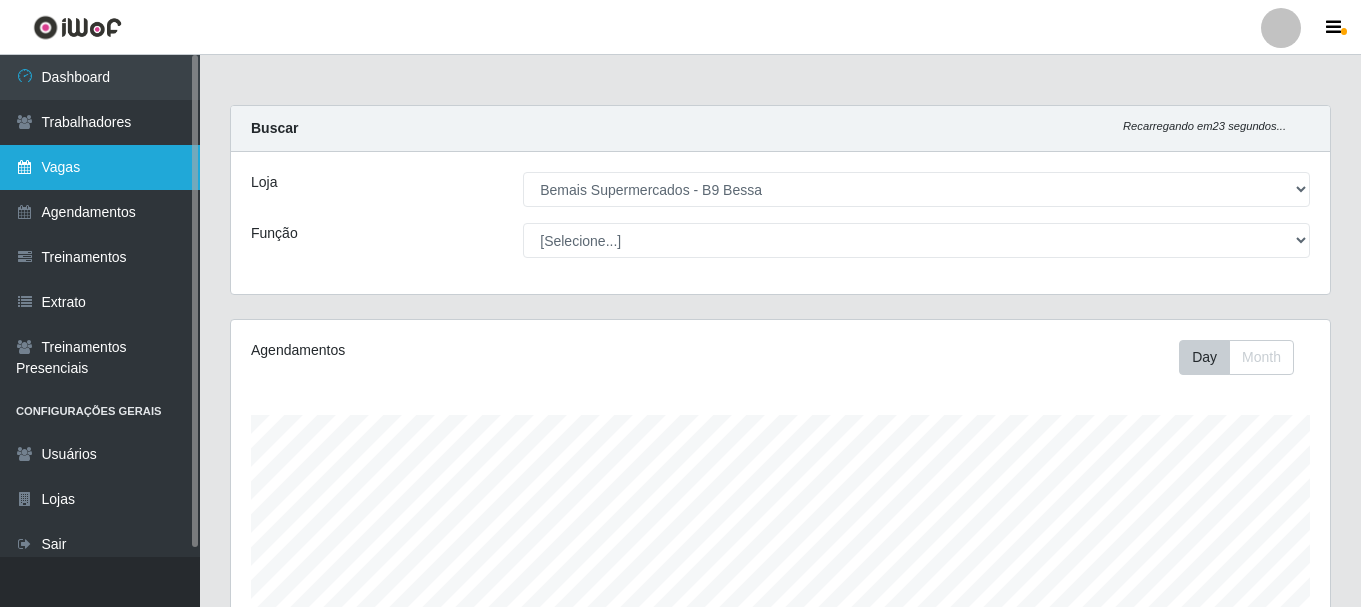 click on "Vagas" at bounding box center [100, 167] 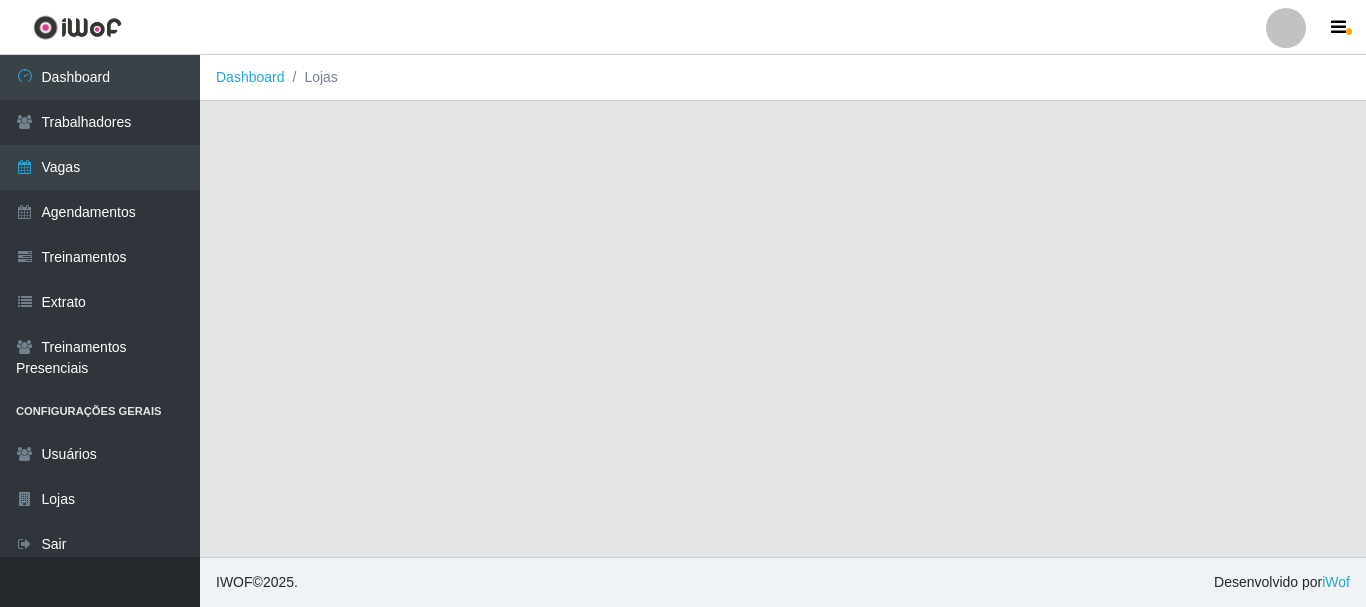 click on "Dashboard Lojas" at bounding box center [783, 306] 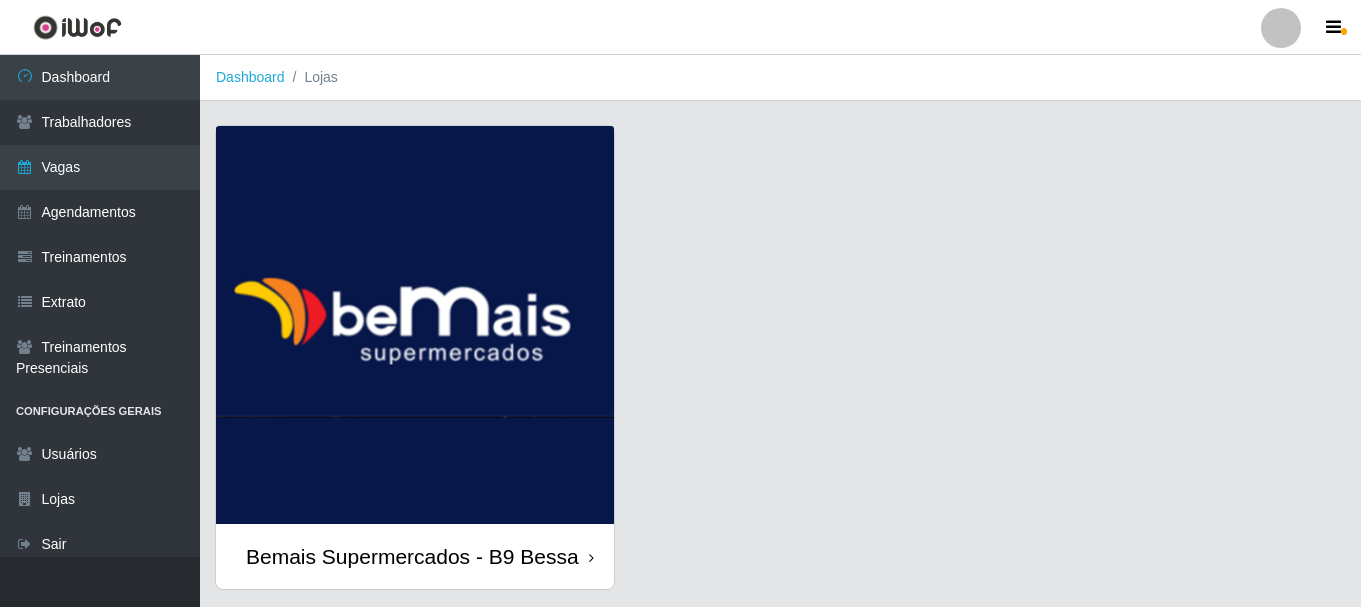 click at bounding box center (415, 325) 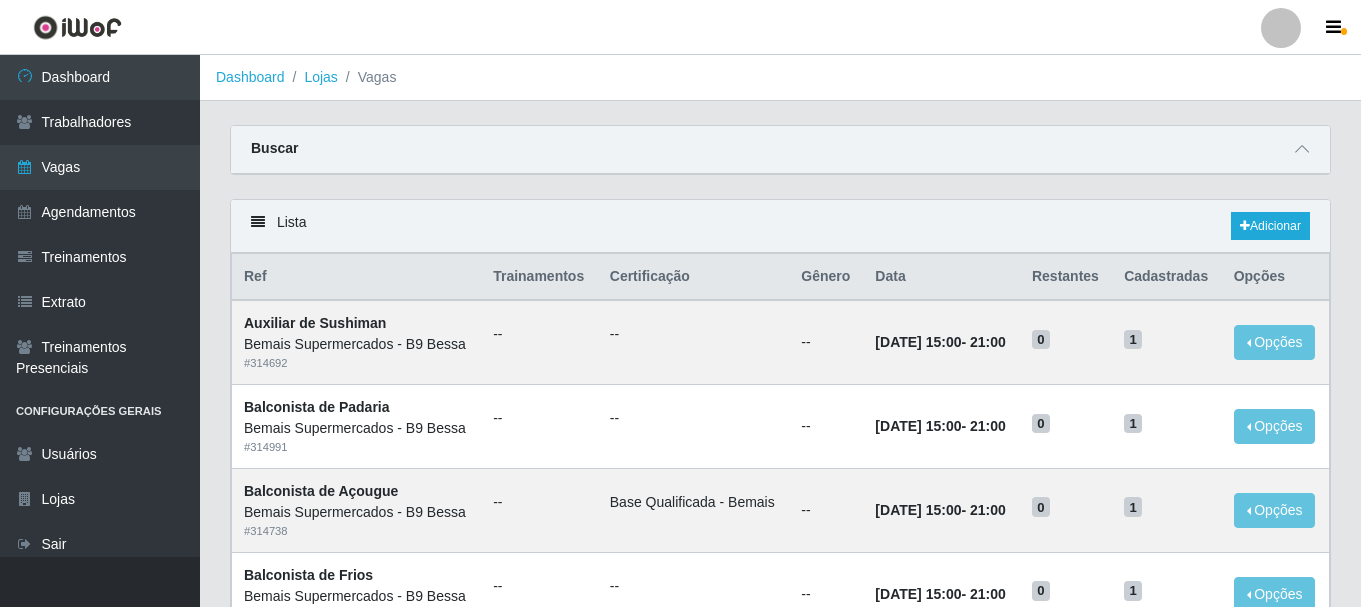 click on "Buscar" at bounding box center (780, 150) 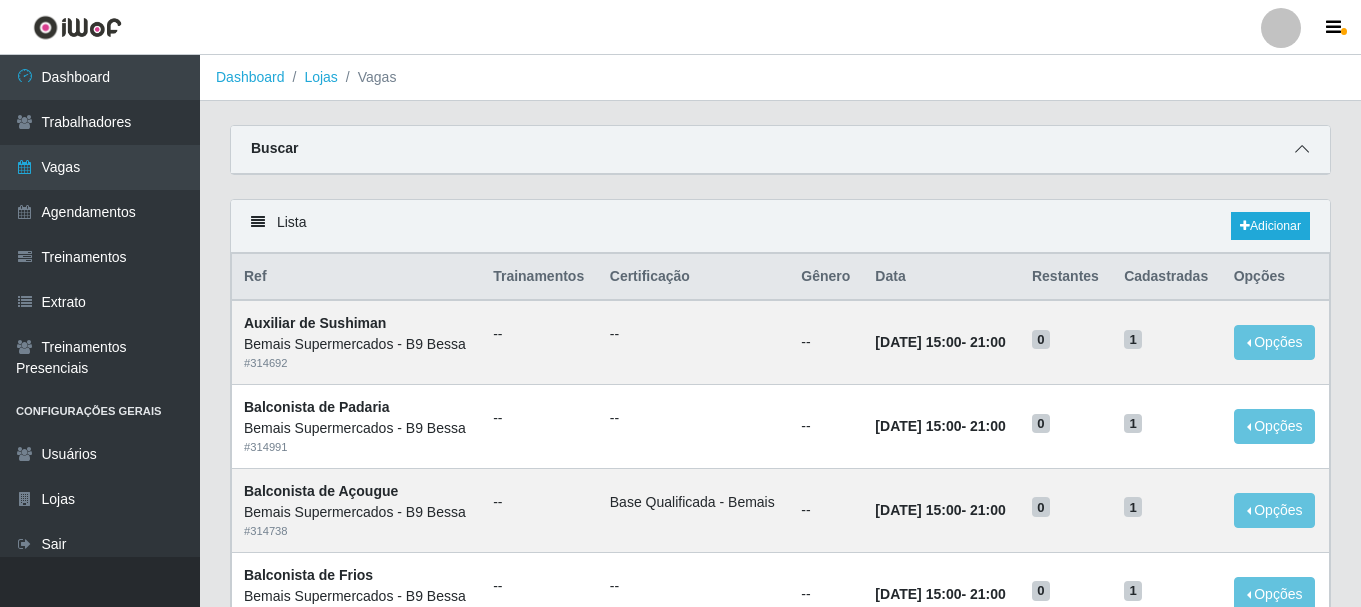 click at bounding box center (1302, 149) 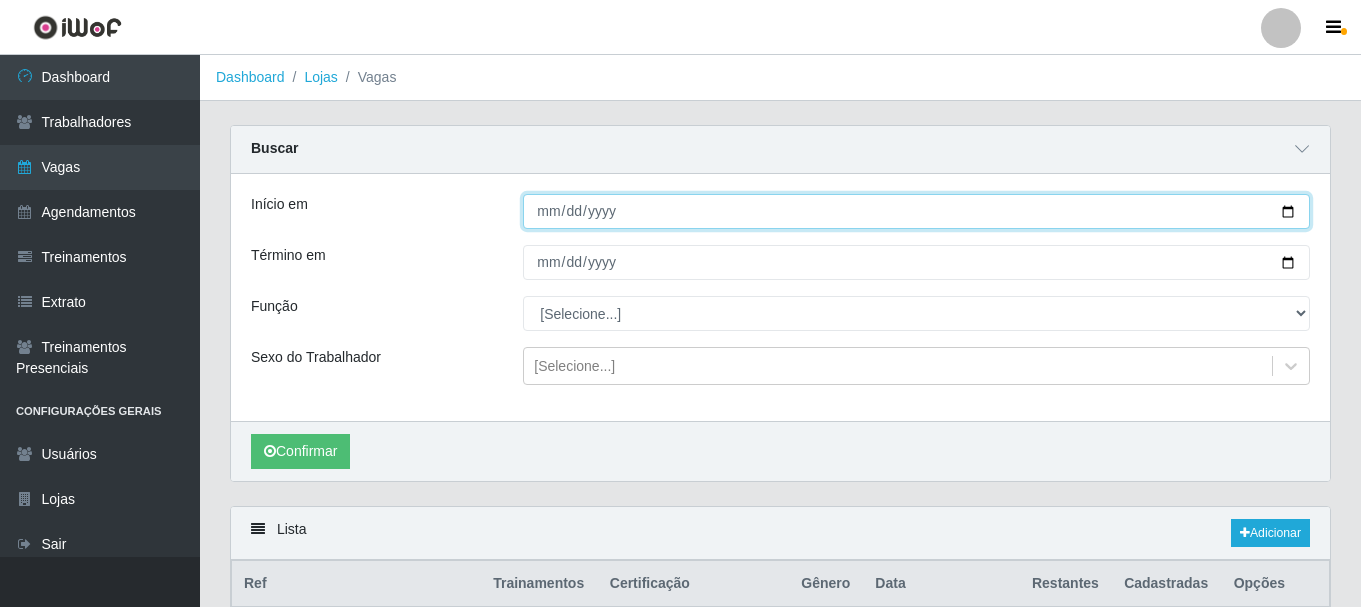 click on "Início em" at bounding box center (916, 211) 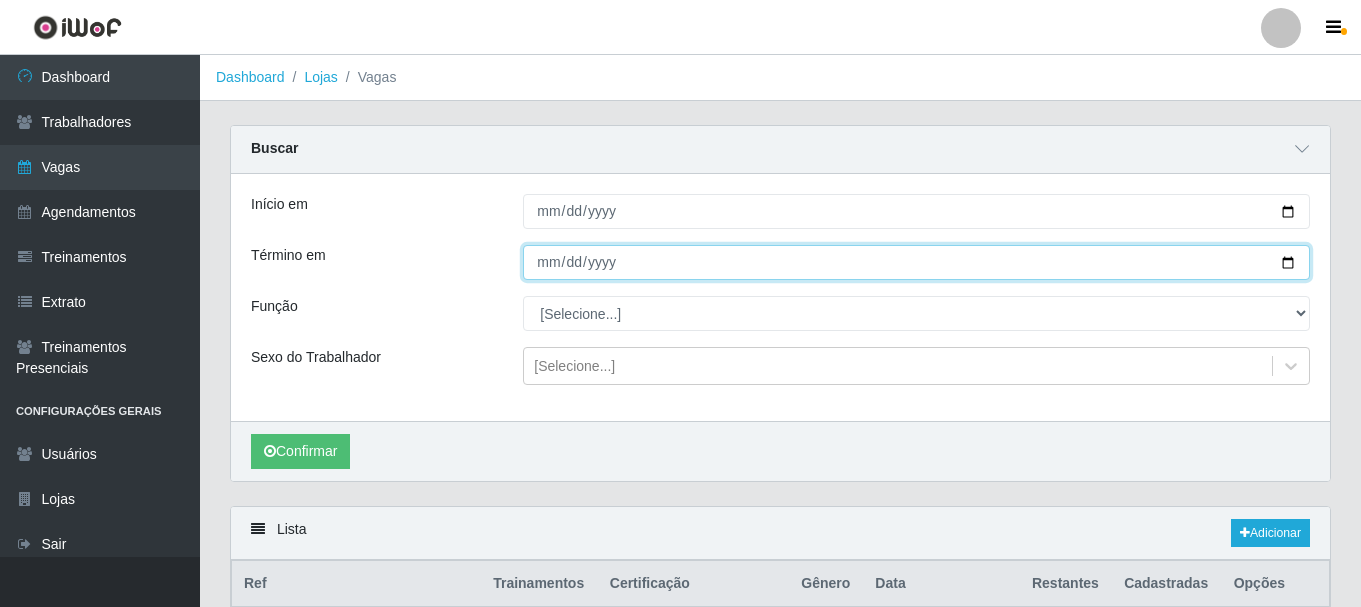 click on "Término em" at bounding box center [916, 262] 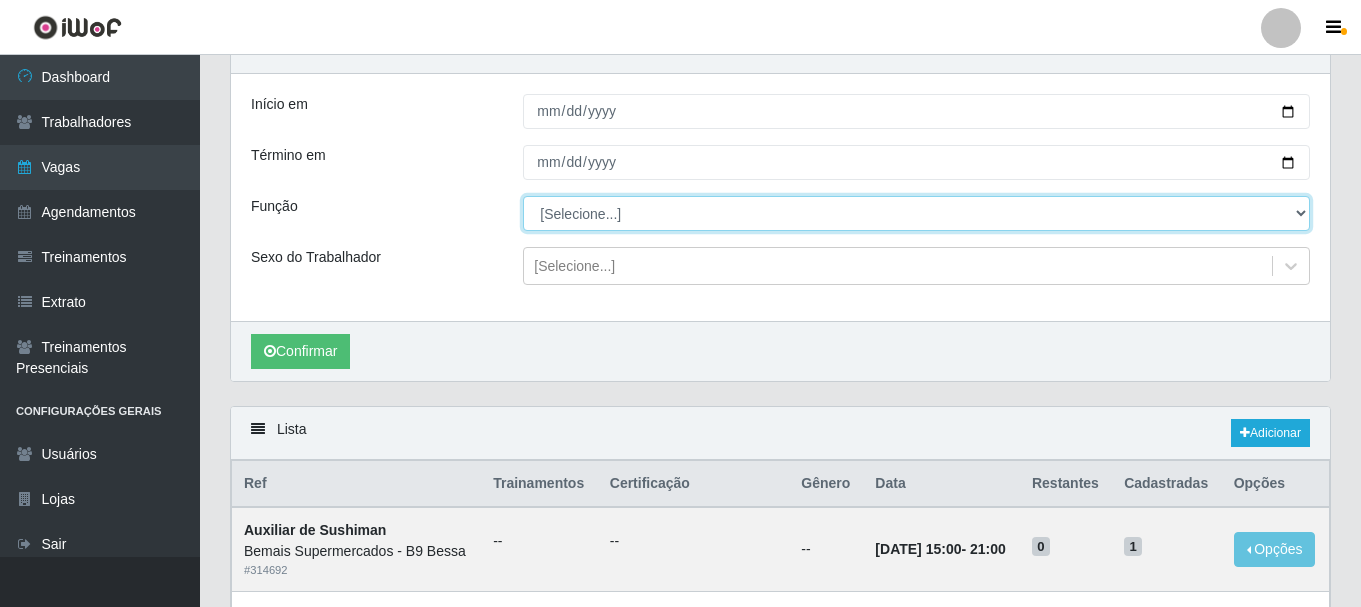 click on "[Selecione...] ASG ASG + ASG ++ Auxiliar de Estoque Auxiliar de [GEOGRAPHIC_DATA] + Auxiliar de [GEOGRAPHIC_DATA] ++ Auxiliar de Sushiman Auxiliar de Sushiman+ Auxiliar de Sushiman++ Balconista de Açougue  Balconista de Açougue + Balconista de Açougue ++ Balconista de Frios Balconista de Frios + Balconista de Frios ++ Balconista de Padaria  Balconista de Padaria + Balconista de Padaria ++ Embalador Embalador + Embalador ++ Operador de Caixa Operador de Caixa + Operador de Caixa ++ Repositor  Repositor + Repositor ++ Repositor de Hortifruti Repositor de Hortifruti + Repositor de Hortifruti ++" at bounding box center (916, 213) 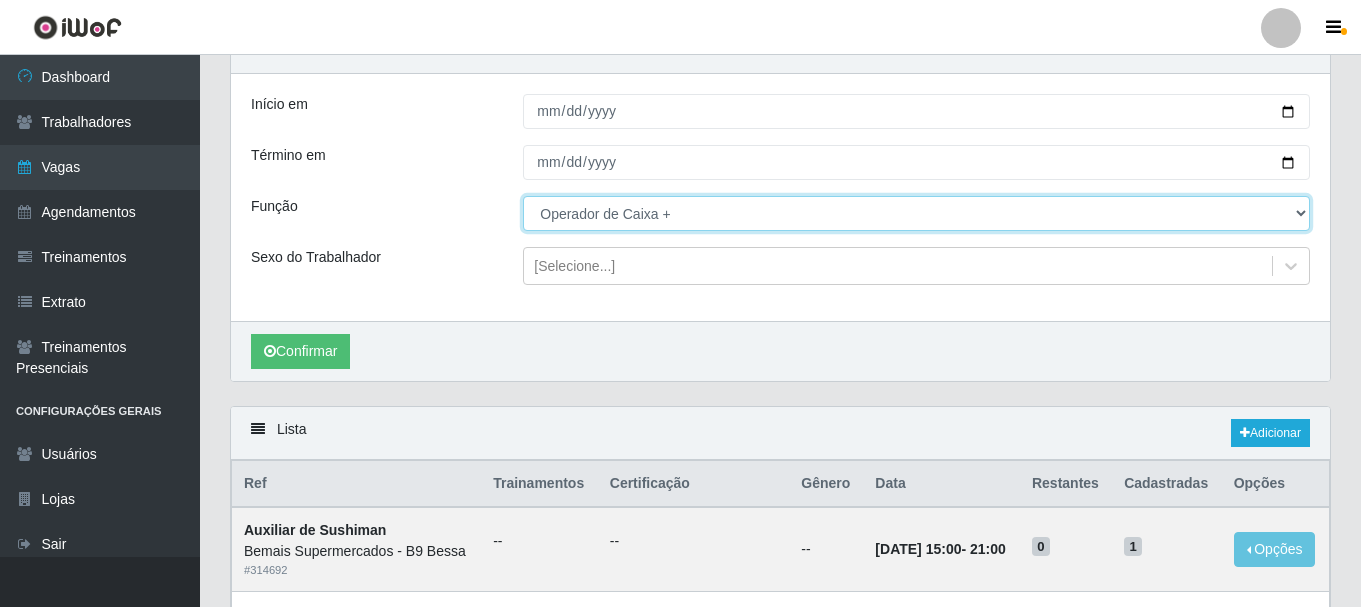 click on "[Selecione...] ASG ASG + ASG ++ Auxiliar de Estoque Auxiliar de [GEOGRAPHIC_DATA] + Auxiliar de [GEOGRAPHIC_DATA] ++ Auxiliar de Sushiman Auxiliar de Sushiman+ Auxiliar de Sushiman++ Balconista de Açougue  Balconista de Açougue + Balconista de Açougue ++ Balconista de Frios Balconista de Frios + Balconista de Frios ++ Balconista de Padaria  Balconista de Padaria + Balconista de Padaria ++ Embalador Embalador + Embalador ++ Operador de Caixa Operador de Caixa + Operador de Caixa ++ Repositor  Repositor + Repositor ++ Repositor de Hortifruti Repositor de Hortifruti + Repositor de Hortifruti ++" at bounding box center [916, 213] 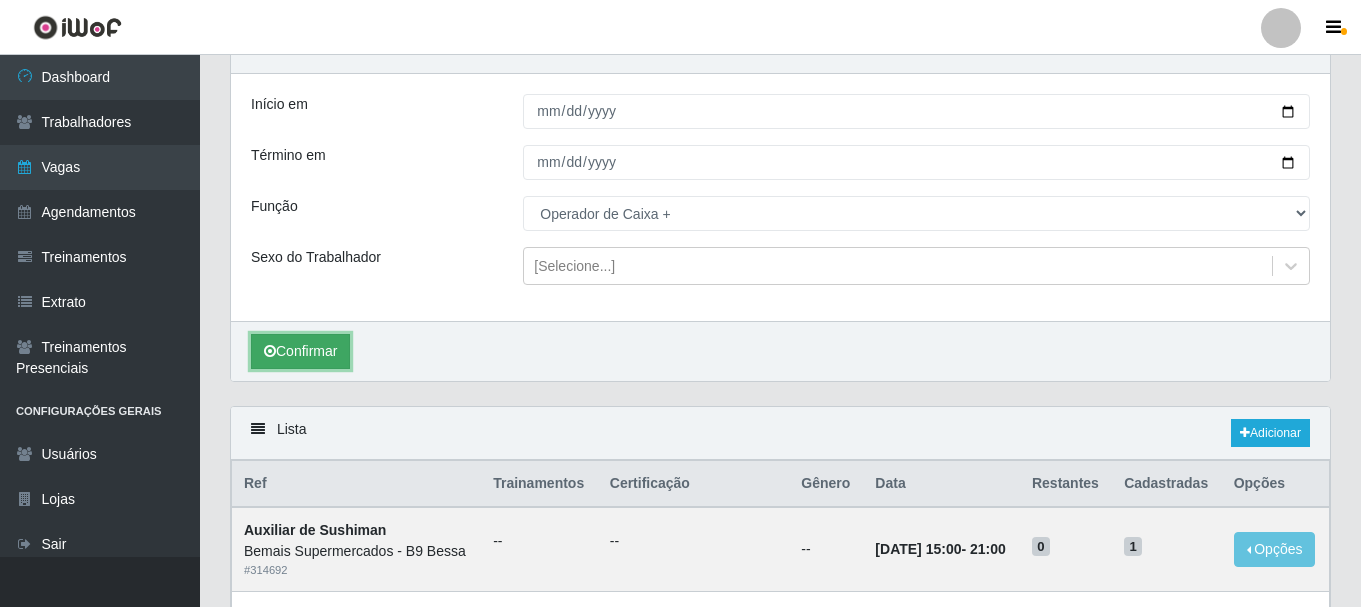 click on "Confirmar" at bounding box center (300, 351) 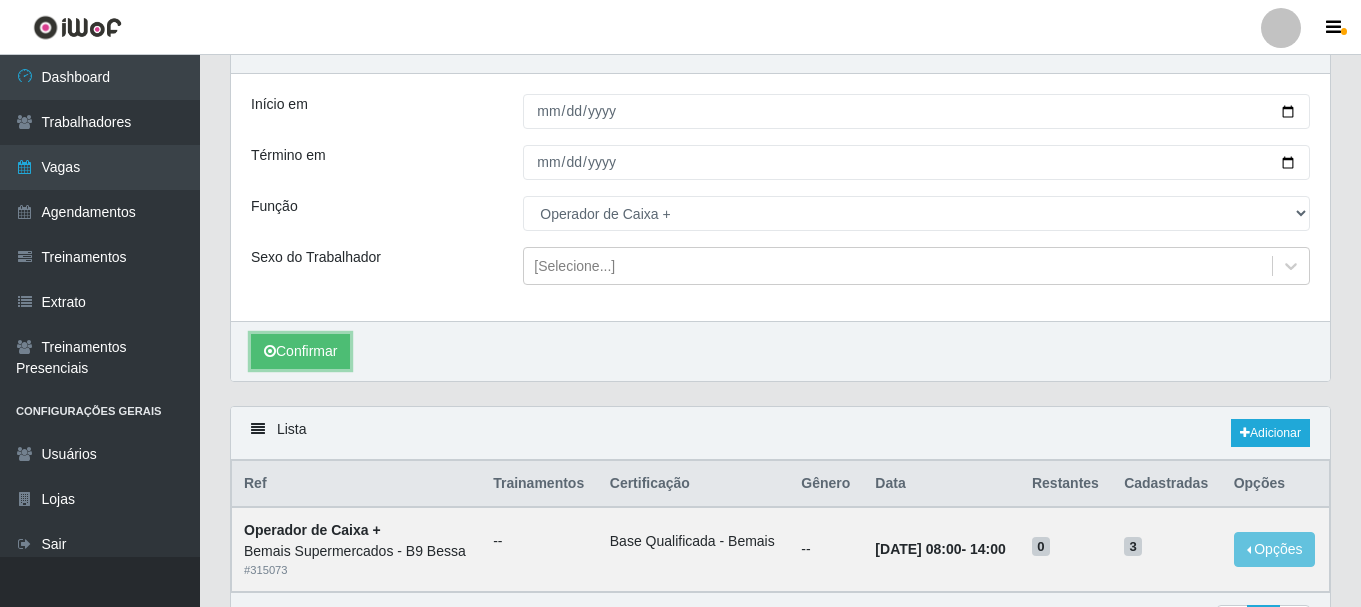 scroll, scrollTop: 222, scrollLeft: 0, axis: vertical 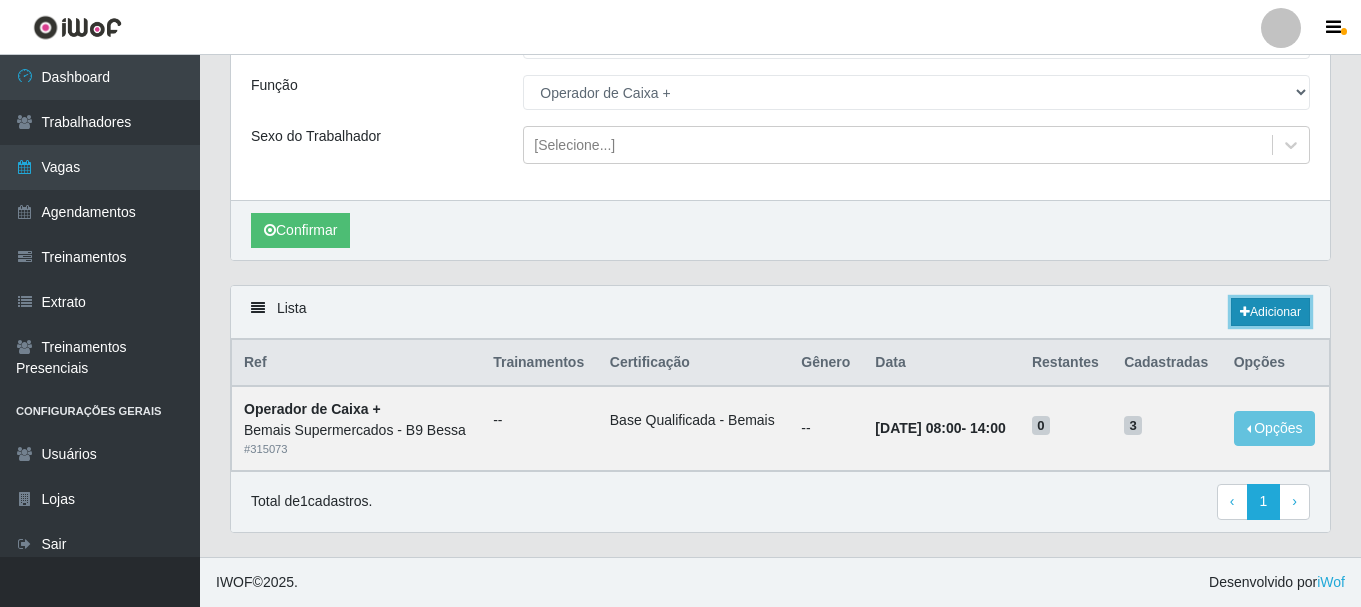 click on "Adicionar" at bounding box center (1270, 312) 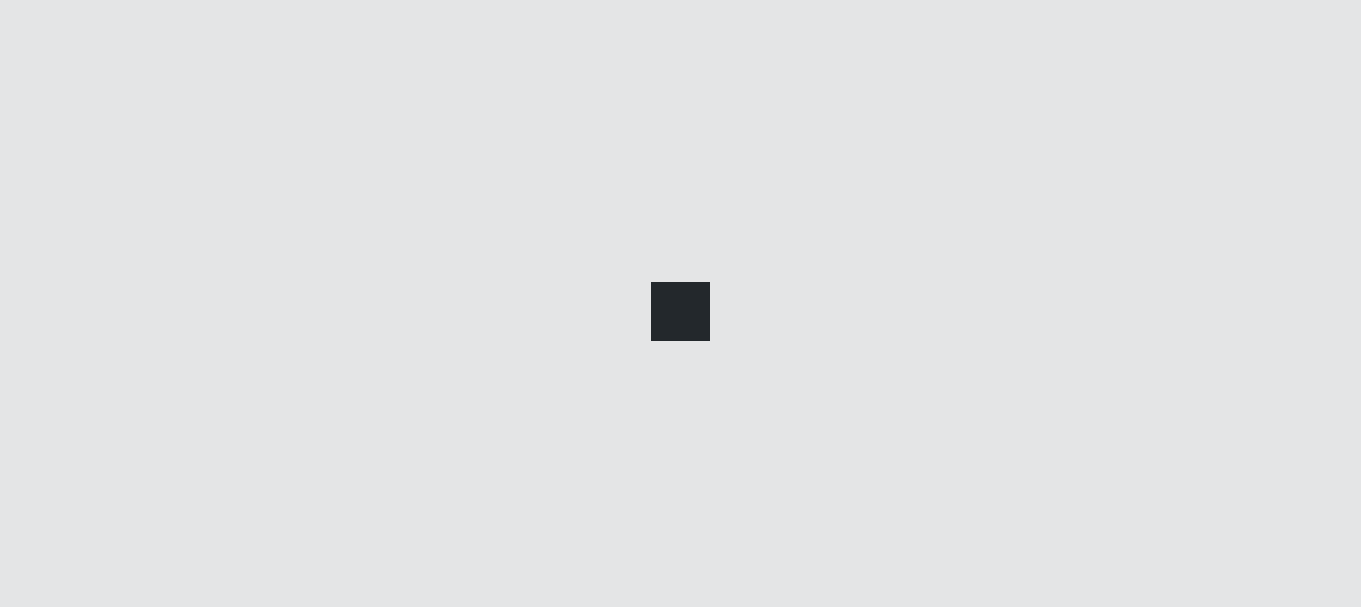 scroll, scrollTop: 0, scrollLeft: 0, axis: both 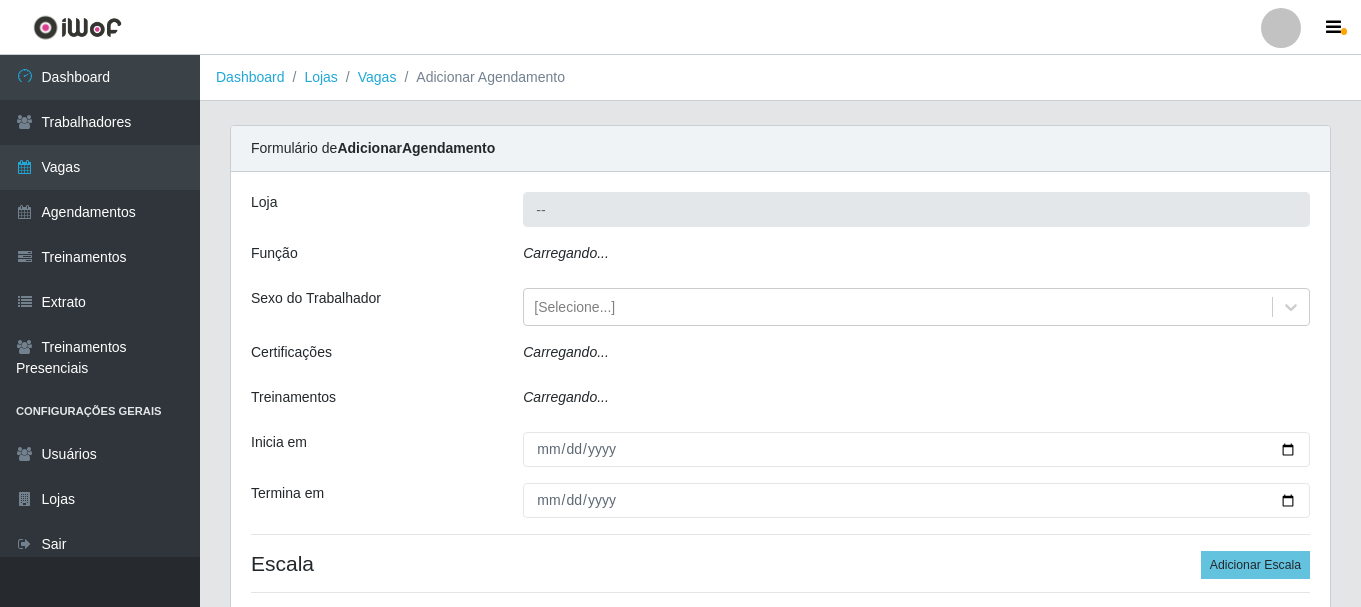 type on "Bemais Supermercados - B9 Bessa" 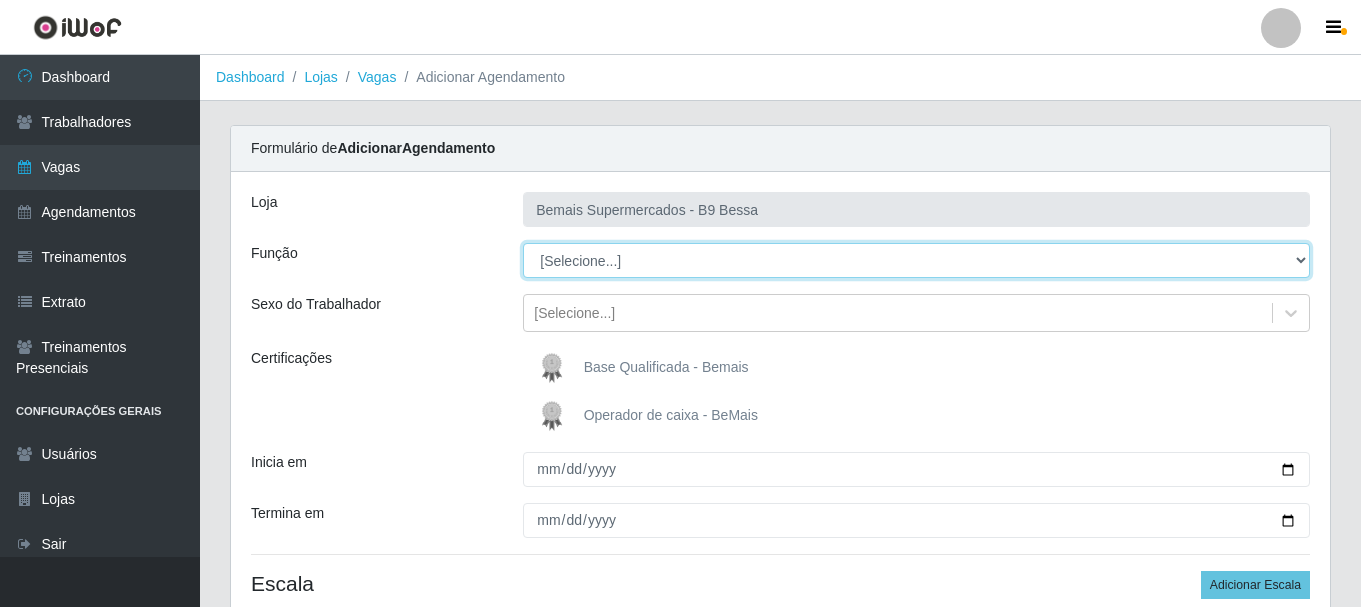 click on "[Selecione...] ASG ASG + ASG ++ Auxiliar de Estoque Auxiliar de [GEOGRAPHIC_DATA] + Auxiliar de [GEOGRAPHIC_DATA] ++ Auxiliar de Sushiman Auxiliar de Sushiman+ Auxiliar de Sushiman++ Balconista de Açougue  Balconista de Açougue + Balconista de Açougue ++ Balconista de Frios Balconista de Frios + Balconista de Frios ++ Balconista de Padaria  Balconista de Padaria + Balconista de Padaria ++ Embalador Embalador + Embalador ++ Operador de Caixa Operador de Caixa + Operador de Caixa ++ Repositor  Repositor + Repositor ++ Repositor de Hortifruti Repositor de Hortifruti + Repositor de Hortifruti ++" at bounding box center [916, 260] 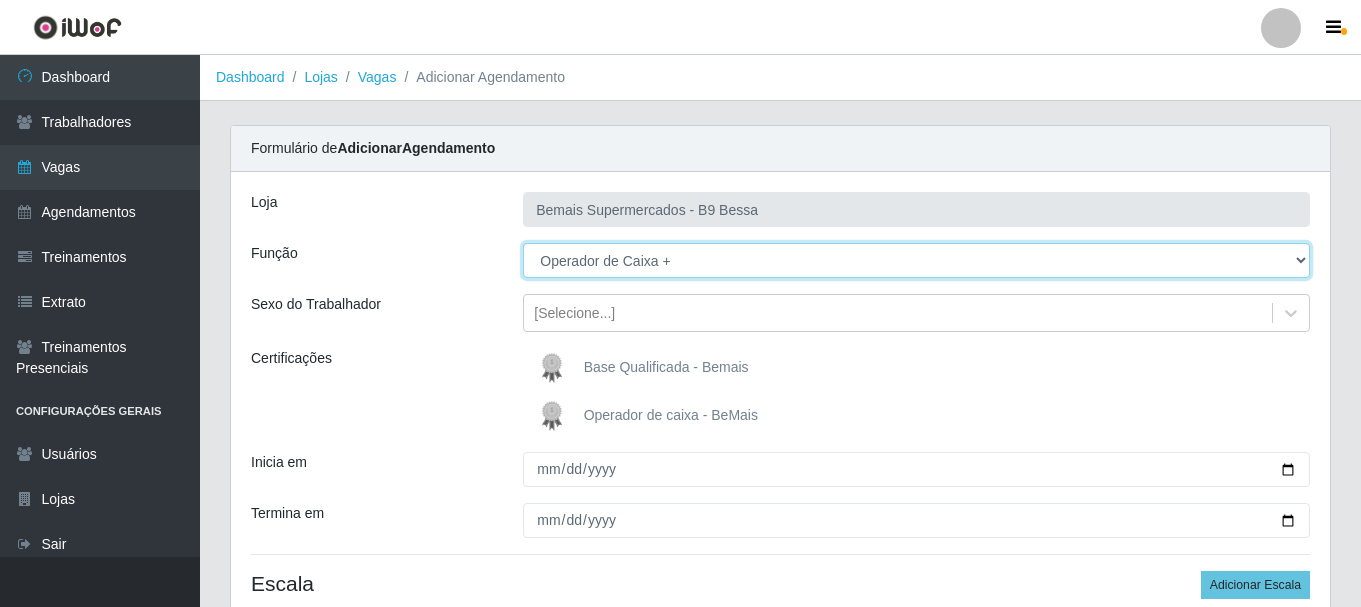 click on "[Selecione...] ASG ASG + ASG ++ Auxiliar de Estoque Auxiliar de [GEOGRAPHIC_DATA] + Auxiliar de [GEOGRAPHIC_DATA] ++ Auxiliar de Sushiman Auxiliar de Sushiman+ Auxiliar de Sushiman++ Balconista de Açougue  Balconista de Açougue + Balconista de Açougue ++ Balconista de Frios Balconista de Frios + Balconista de Frios ++ Balconista de Padaria  Balconista de Padaria + Balconista de Padaria ++ Embalador Embalador + Embalador ++ Operador de Caixa Operador de Caixa + Operador de Caixa ++ Repositor  Repositor + Repositor ++ Repositor de Hortifruti Repositor de Hortifruti + Repositor de Hortifruti ++" at bounding box center (916, 260) 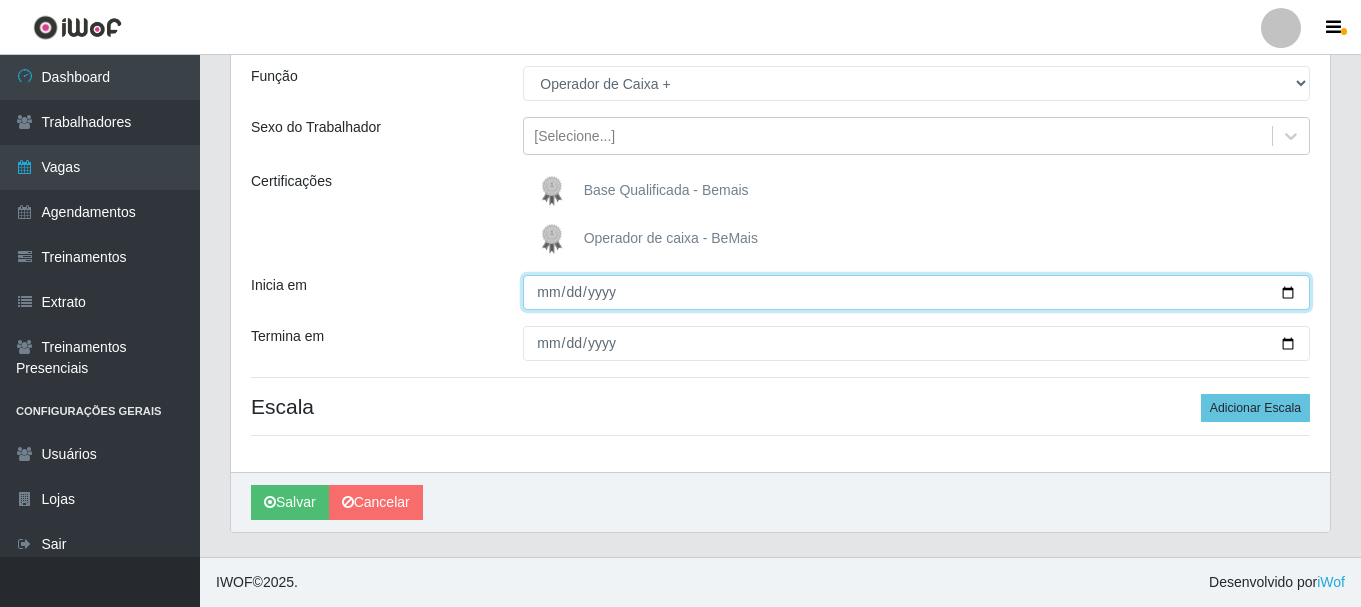 click on "Inicia em" at bounding box center [916, 292] 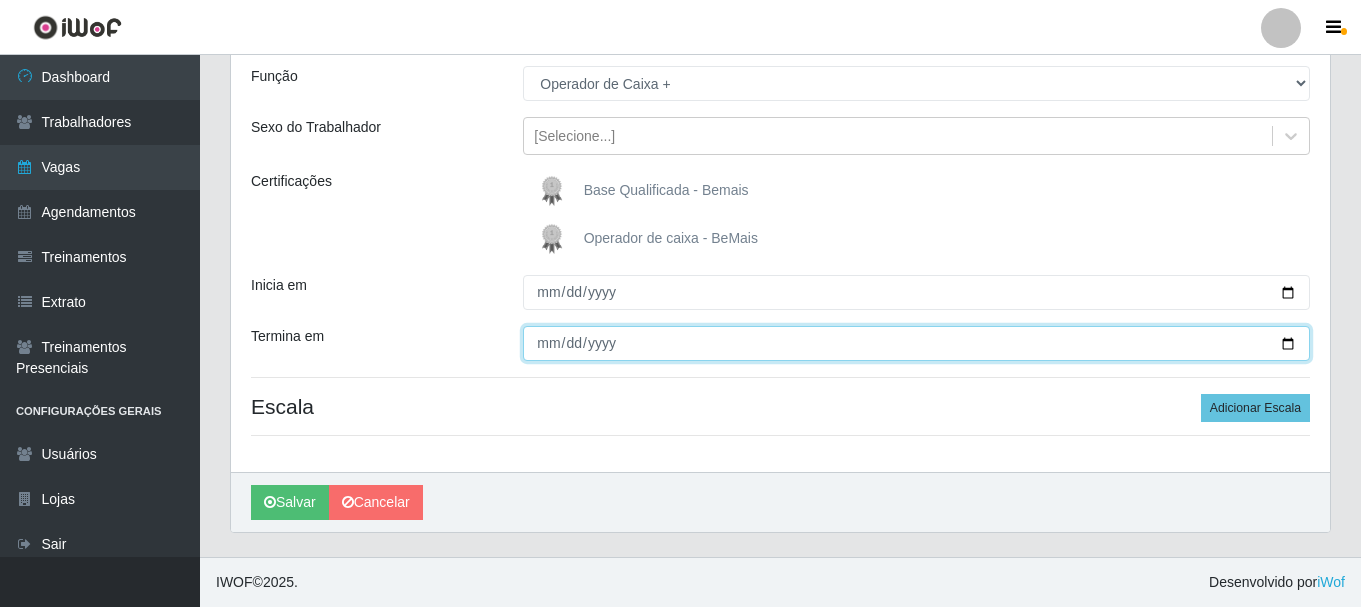 click on "Termina em" at bounding box center [916, 343] 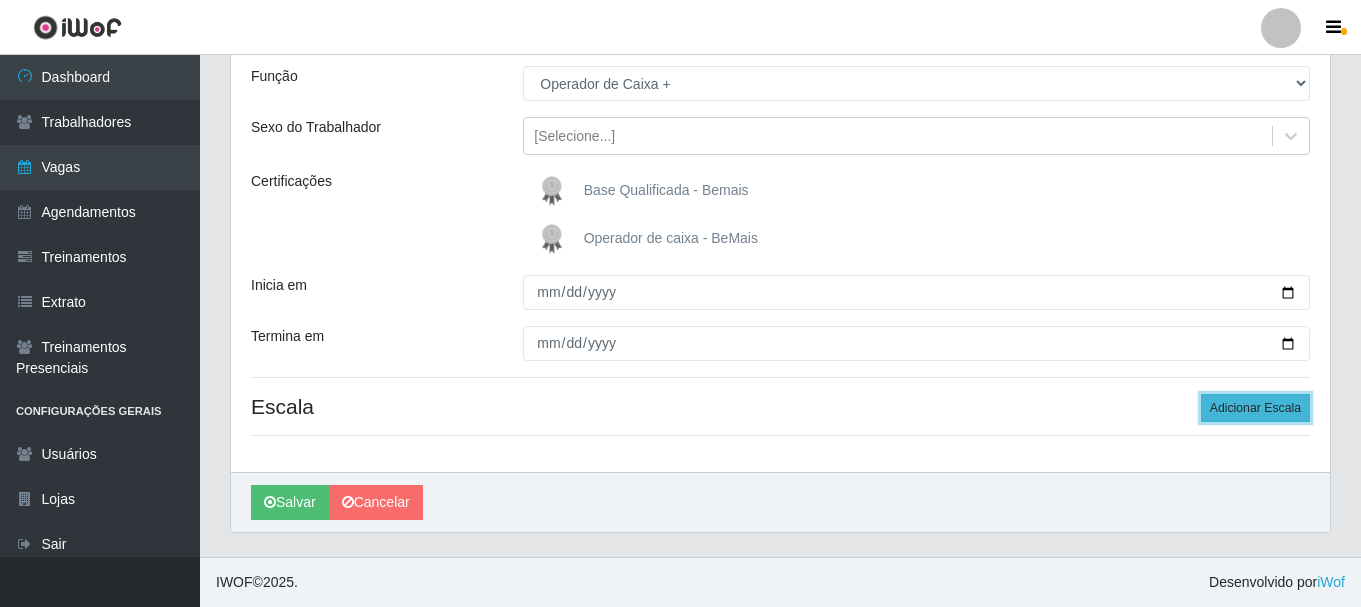 click on "Adicionar Escala" at bounding box center (1255, 408) 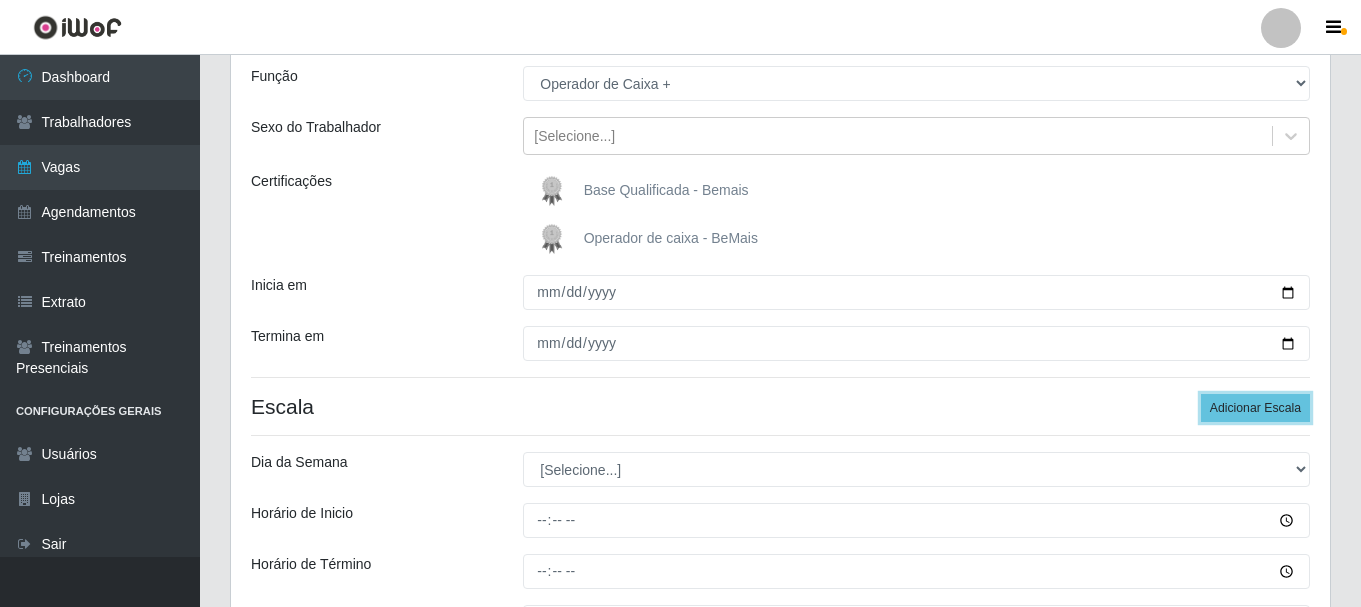 scroll, scrollTop: 377, scrollLeft: 0, axis: vertical 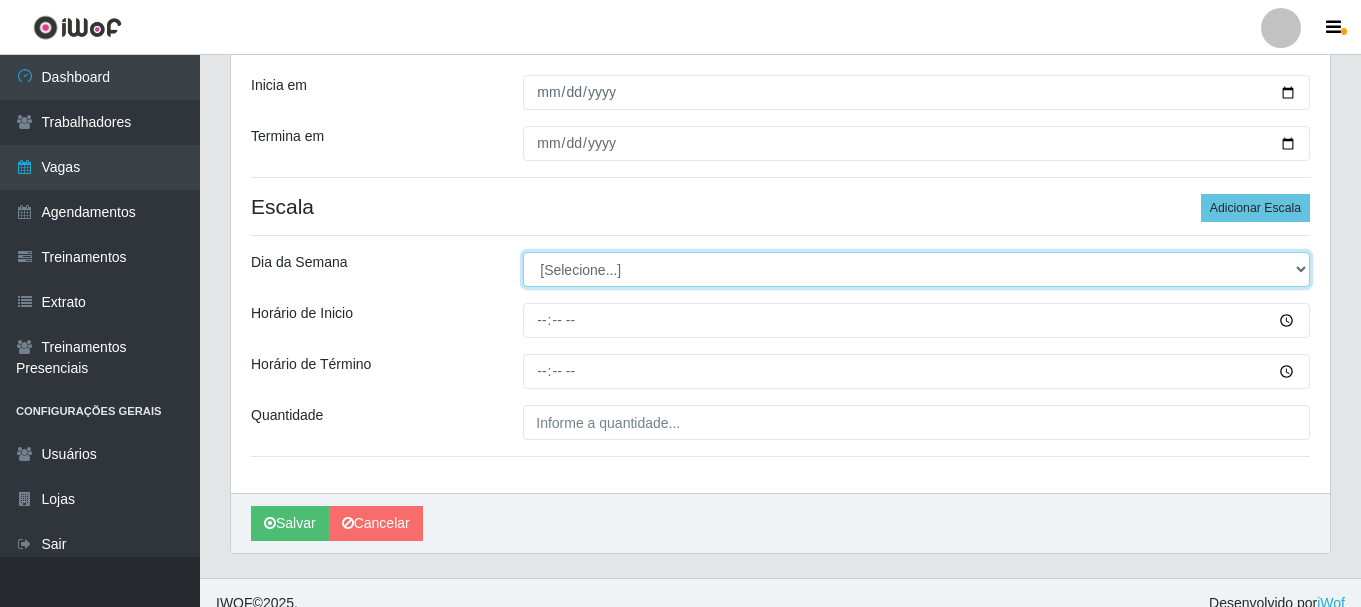 click on "[Selecione...] Segunda Terça Quarta Quinta Sexta Sábado Domingo" at bounding box center [916, 269] 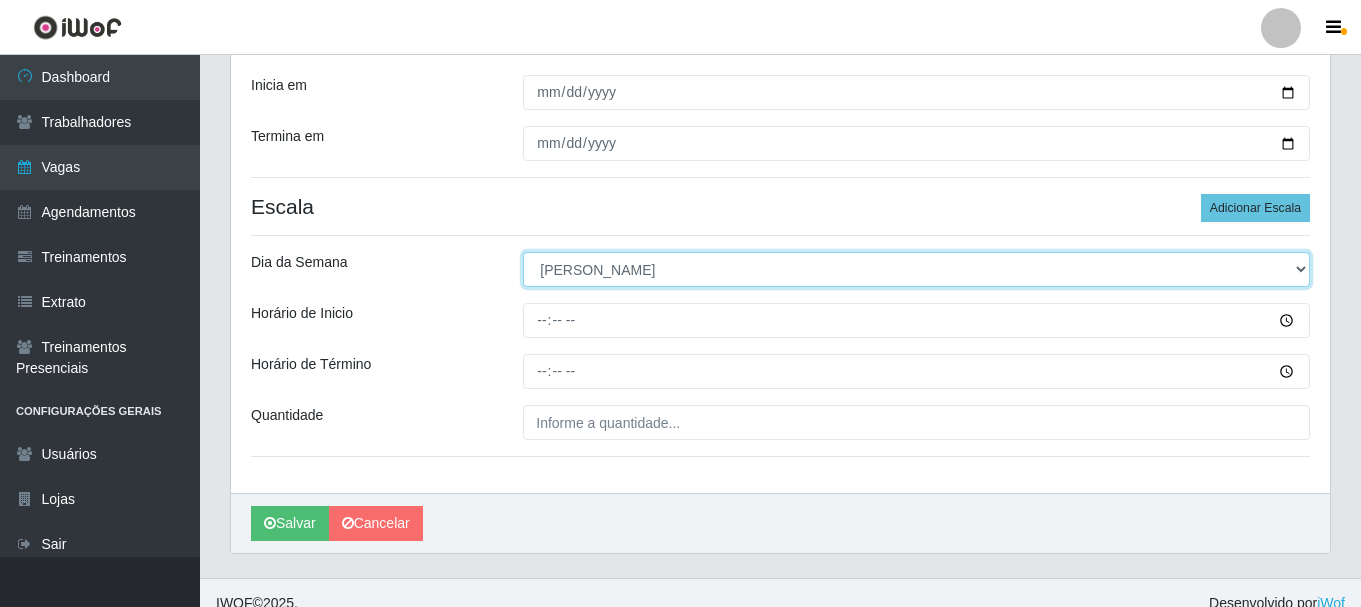 click on "[Selecione...] Segunda Terça Quarta Quinta Sexta Sábado Domingo" at bounding box center (916, 269) 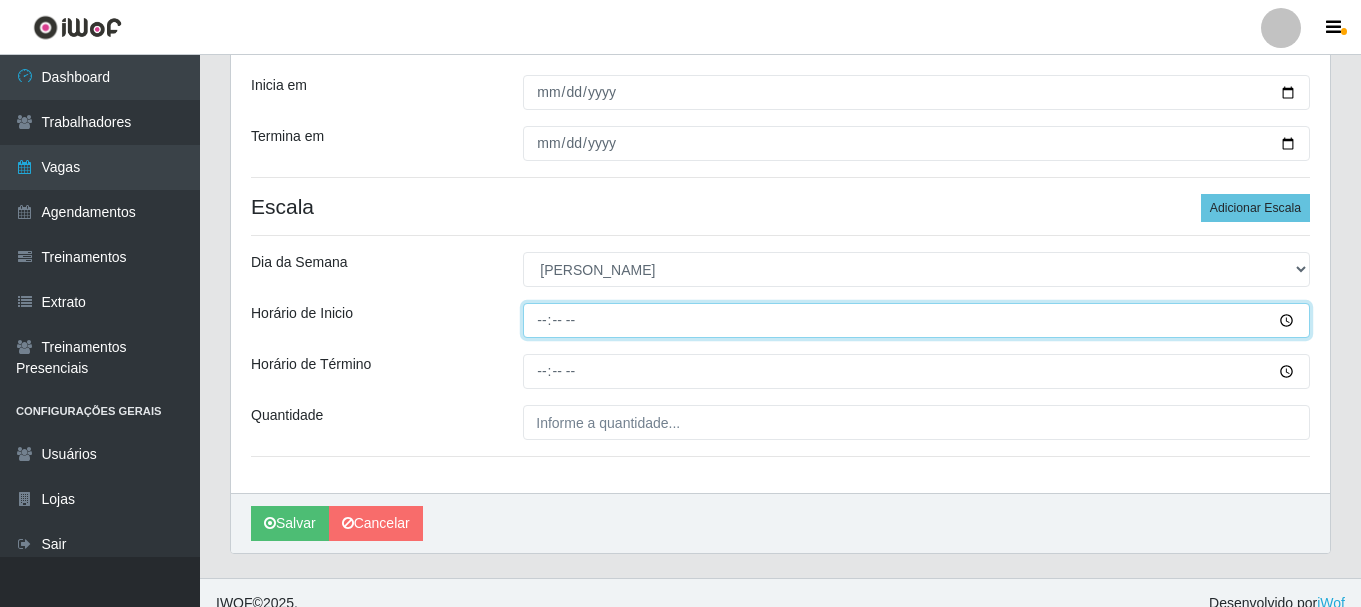click on "Horário de Inicio" at bounding box center [916, 320] 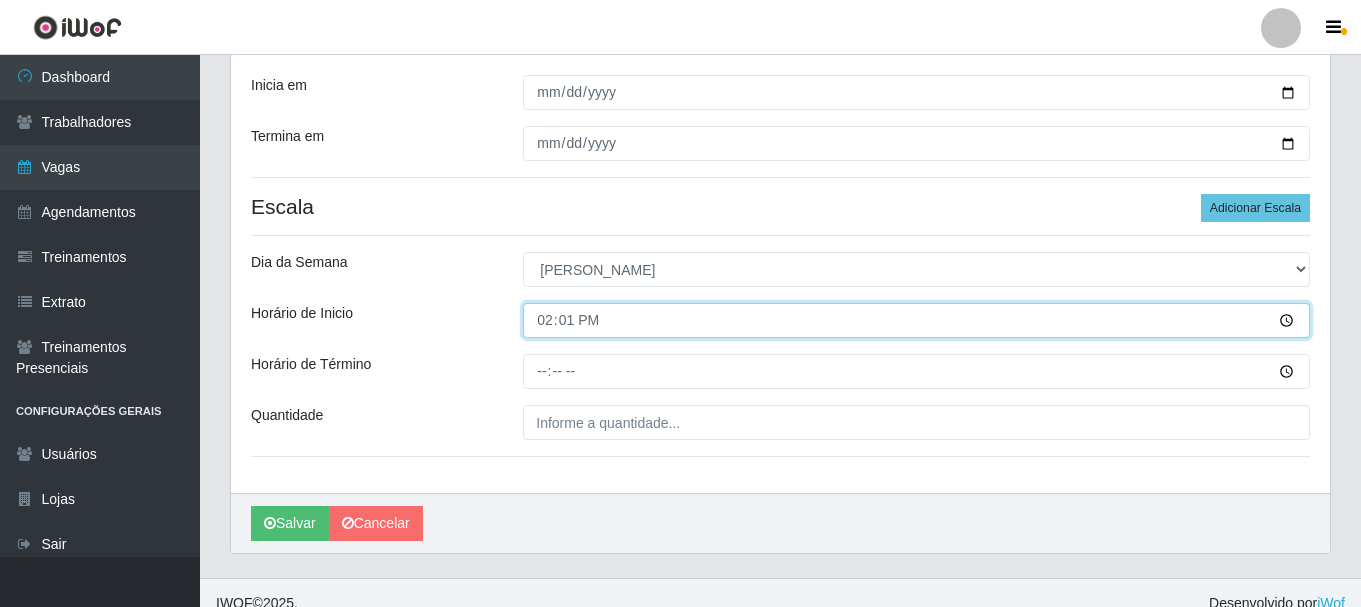 type on "14:15" 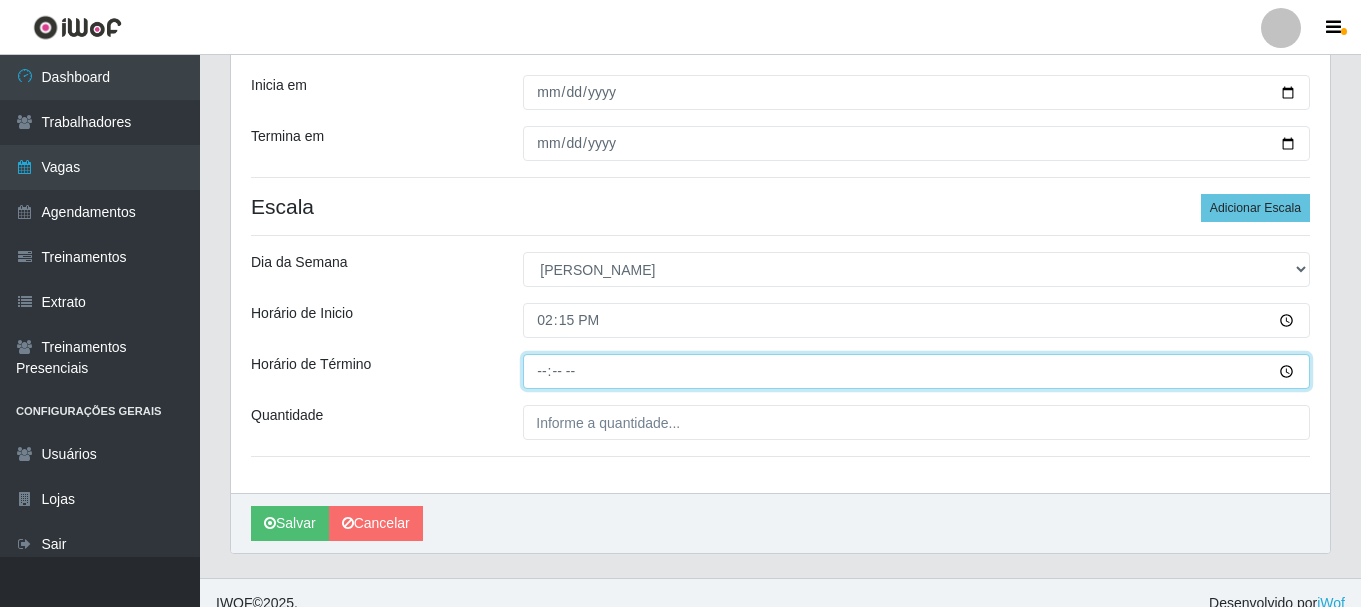 click on "Horário de Término" at bounding box center [916, 371] 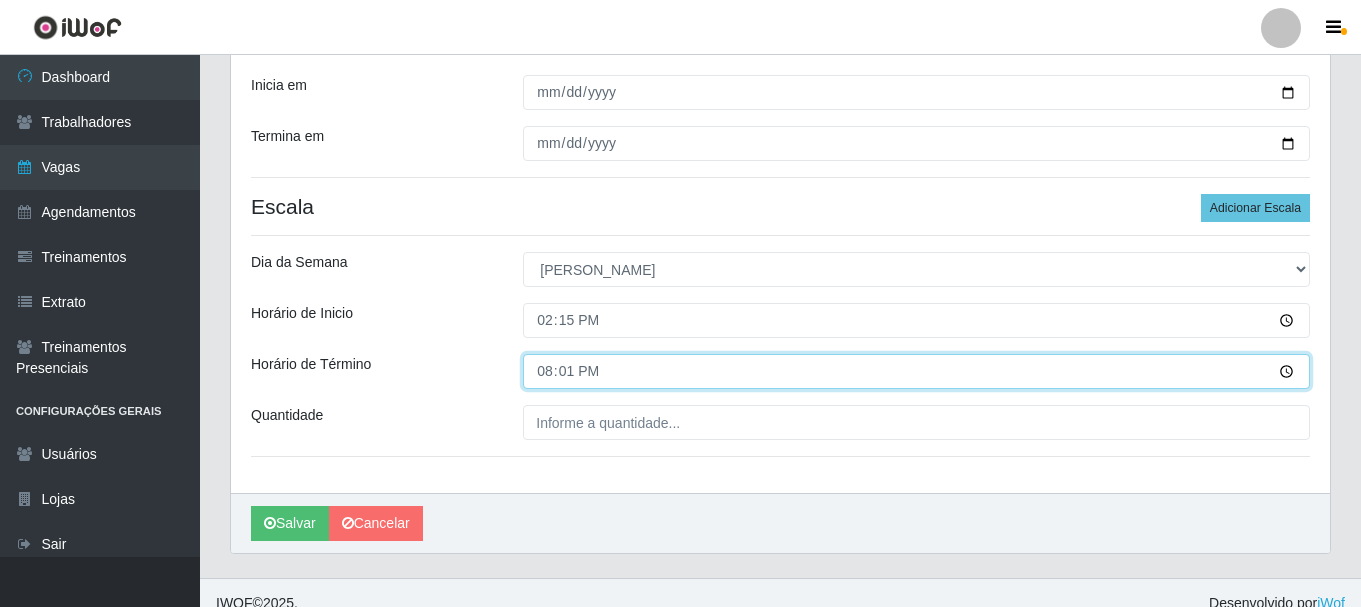 type on "20:15" 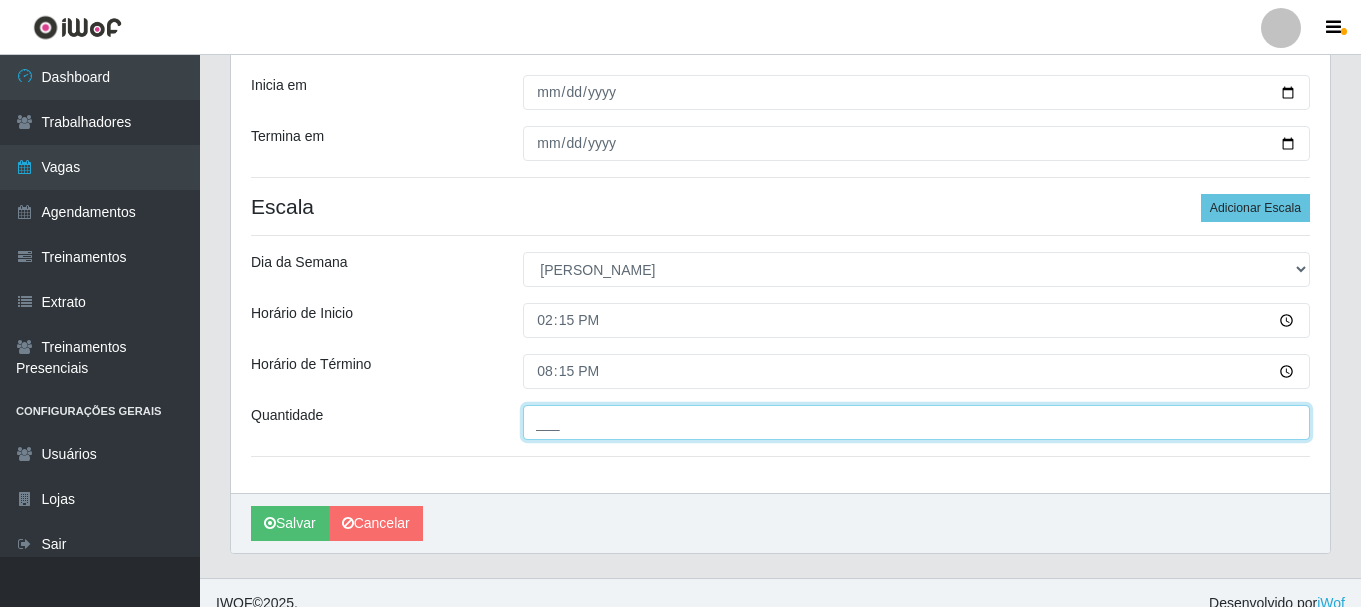 click on "___" at bounding box center [916, 422] 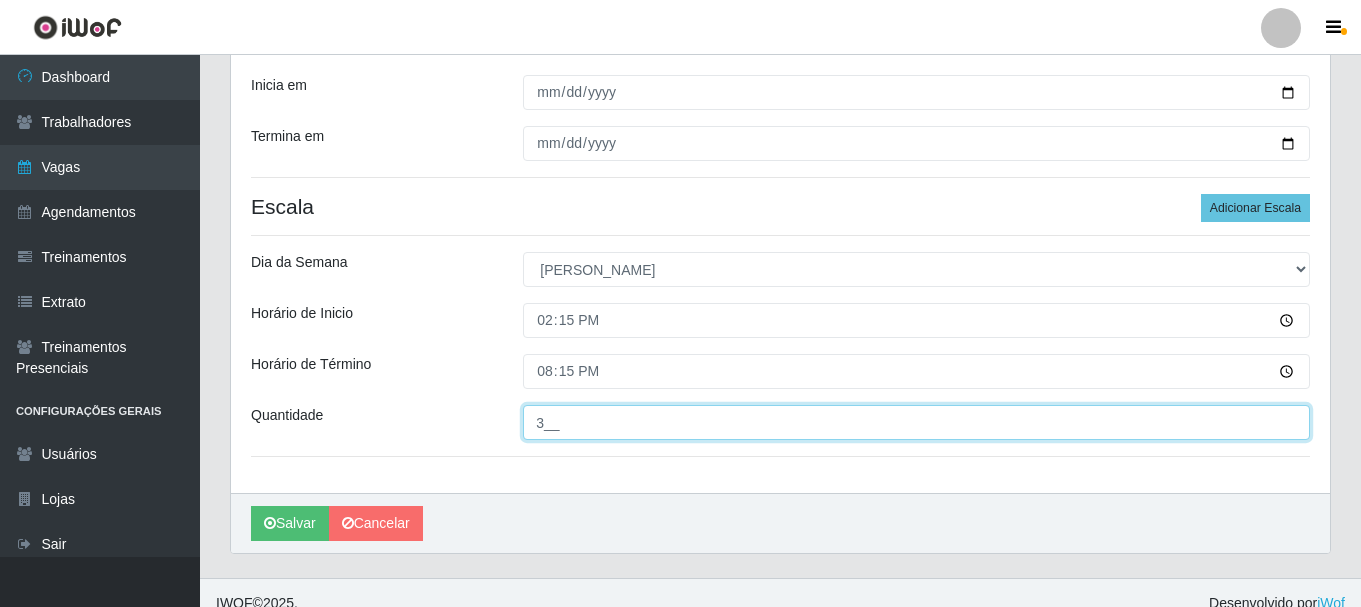 type on "3__" 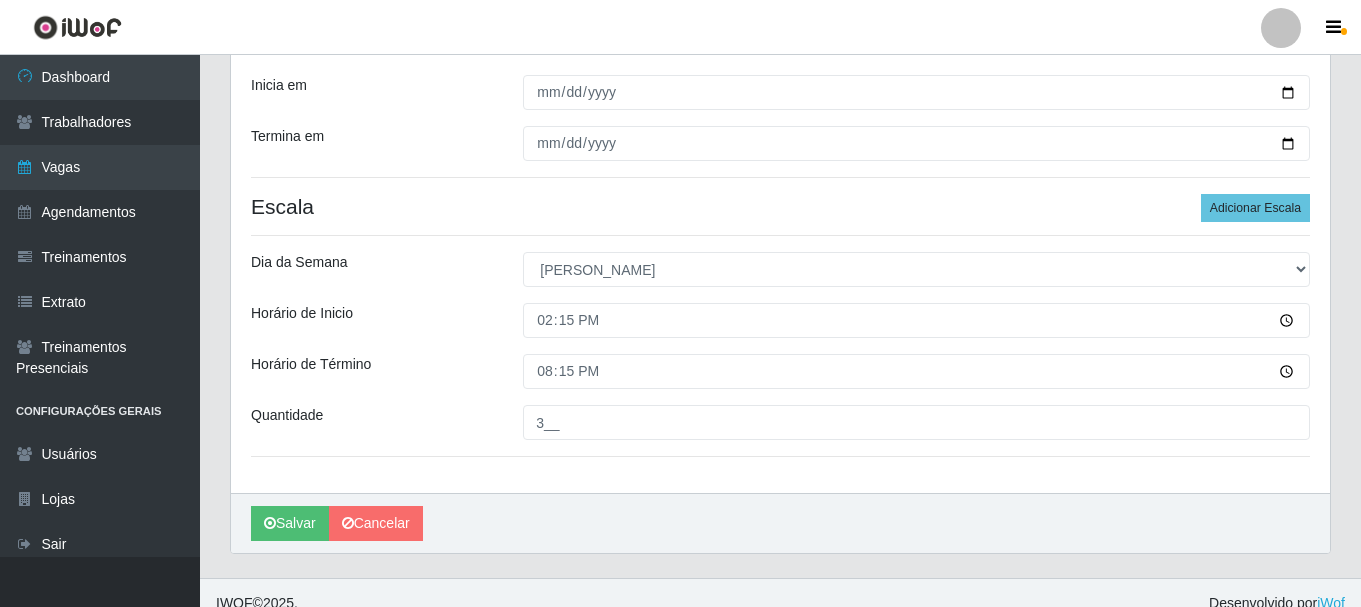 click on "Horário de Inicio" at bounding box center (372, 320) 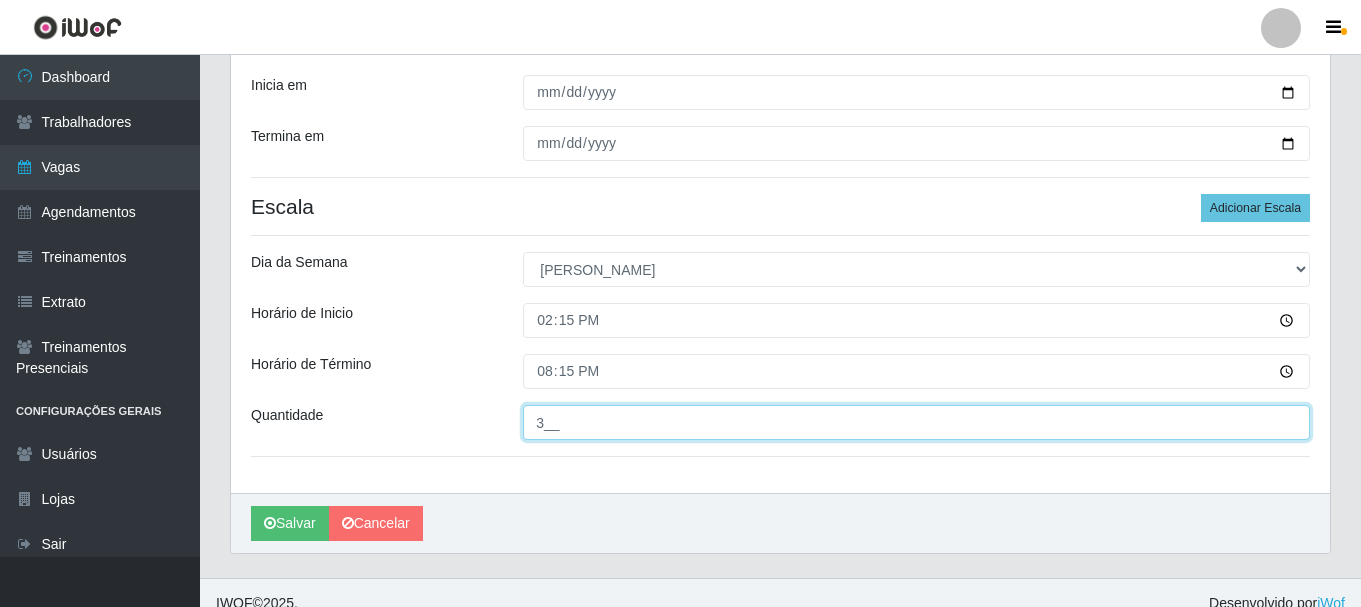 click on "3__" at bounding box center [916, 422] 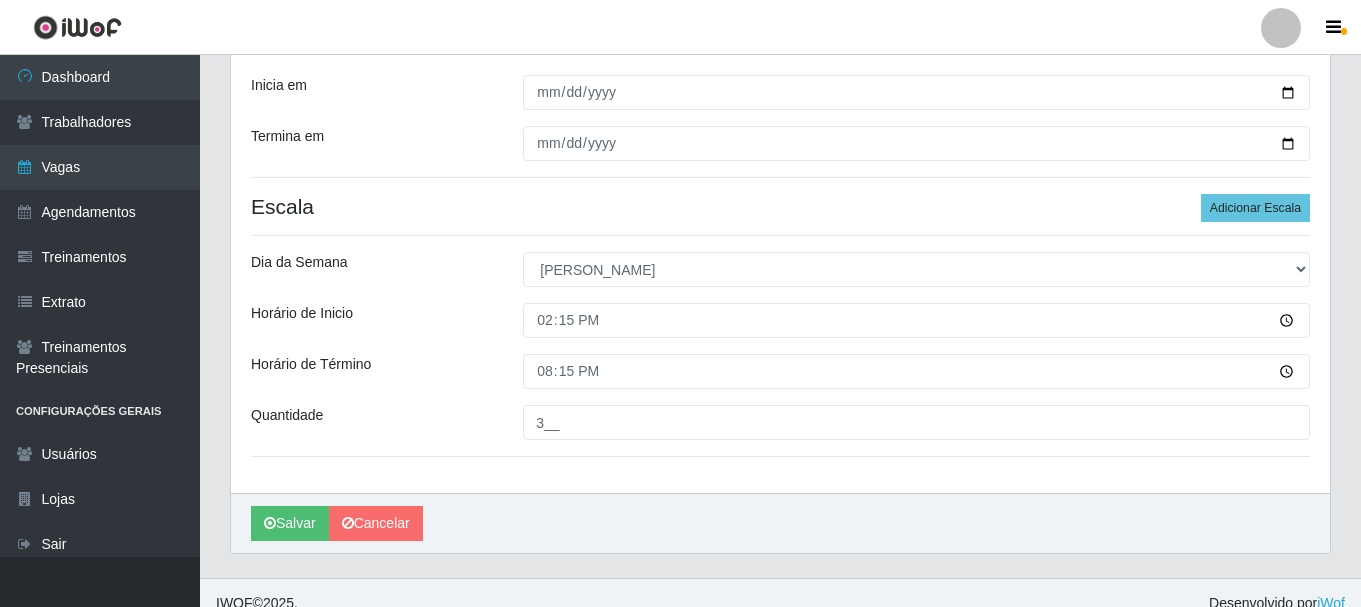click on "Loja Bemais Supermercados - B9 Bessa Função [Selecione...] ASG ASG + ASG ++ Auxiliar de Estoque Auxiliar de [GEOGRAPHIC_DATA] + Auxiliar de [GEOGRAPHIC_DATA] ++ Auxiliar de Sushiman Auxiliar de Sushiman+ Auxiliar de Sushiman++ Balconista de Açougue  Balconista de Açougue + Balconista de Açougue ++ Balconista de Frios Balconista de Frios + Balconista de Frios ++ Balconista de Padaria  Balconista de Padaria + Balconista de Padaria ++ Embalador Embalador + Embalador ++ Operador de Caixa Operador de Caixa + Operador de Caixa ++ Repositor  Repositor + Repositor ++ Repositor de Hortifruti Repositor de Hortifruti + Repositor de Hortifruti ++ Sexo do Trabalhador [Selecione...] Certificações   Base Qualificada -  Bemais   Operador de caixa - BeMais Inicia em [DATE] Termina em [DATE] Escala Adicionar Escala Dia da Semana [Selecione...] Segunda Terça Quarta Quinta Sexta Sábado [PERSON_NAME] de Inicio 14:15 Horário de Término 20:15 Quantidade 3__" at bounding box center [780, 144] 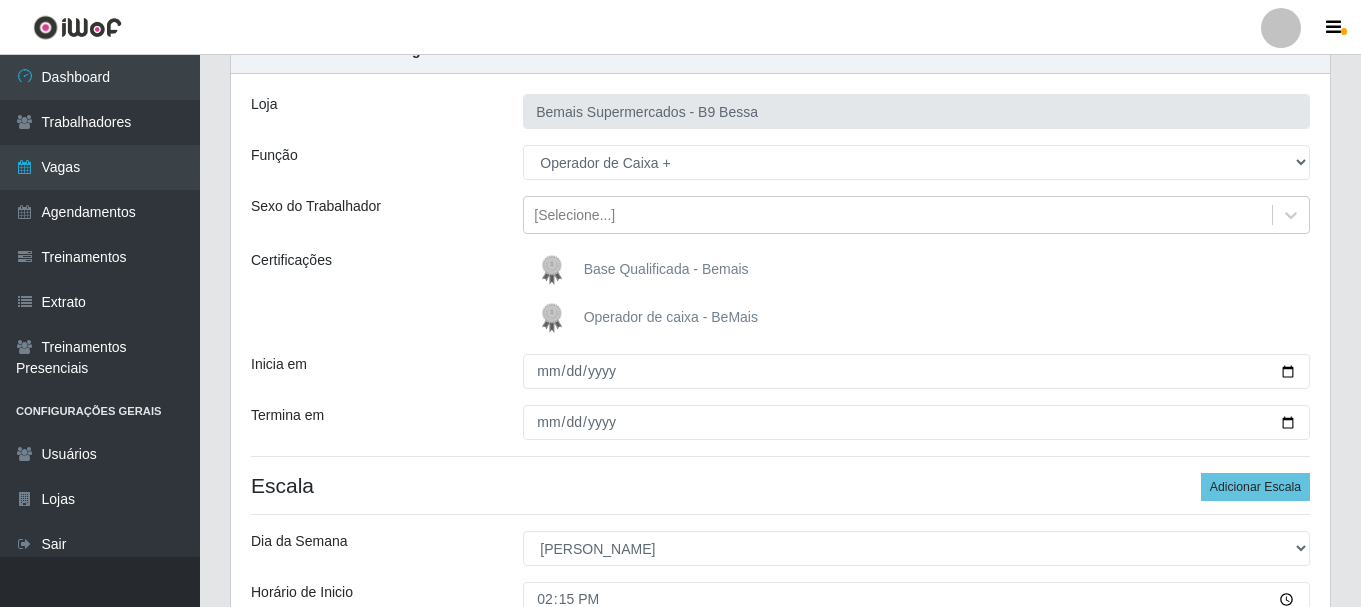 scroll, scrollTop: 398, scrollLeft: 0, axis: vertical 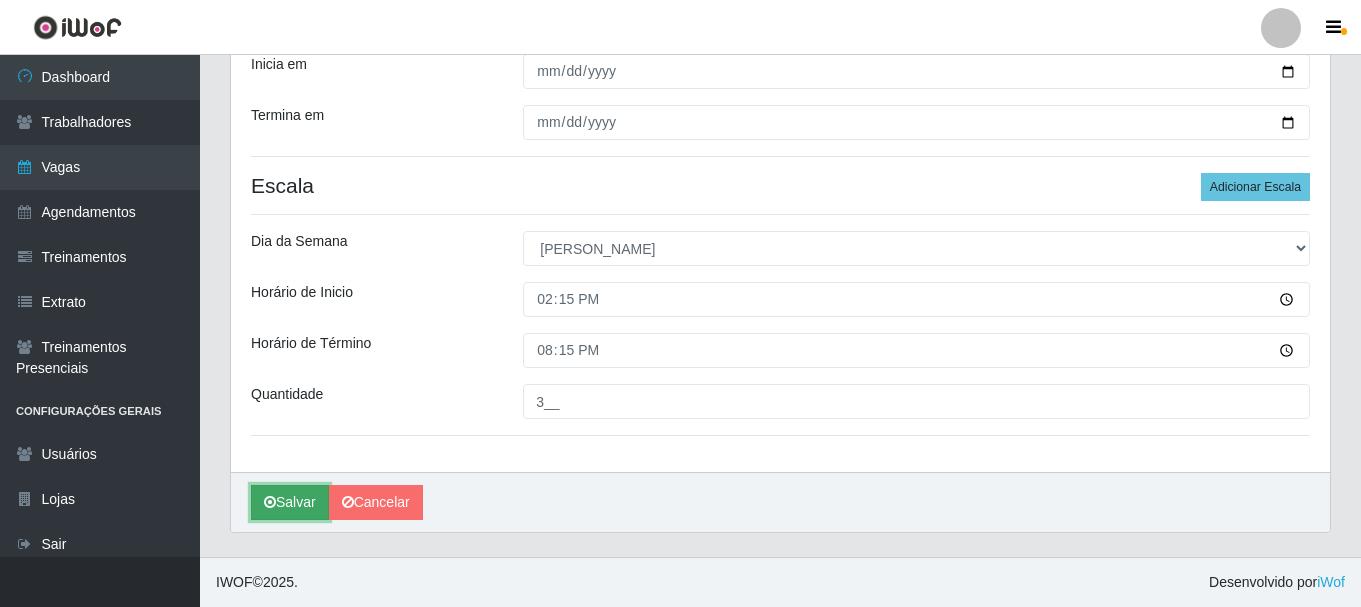 click on "Salvar" at bounding box center (290, 502) 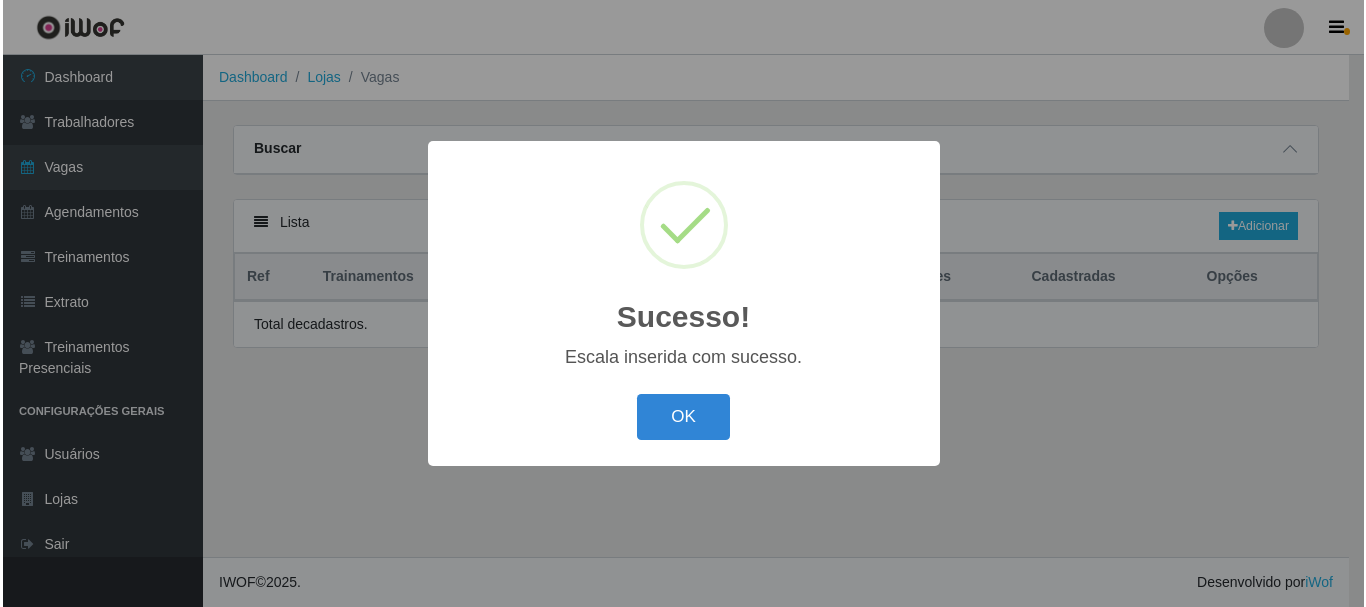 scroll, scrollTop: 0, scrollLeft: 0, axis: both 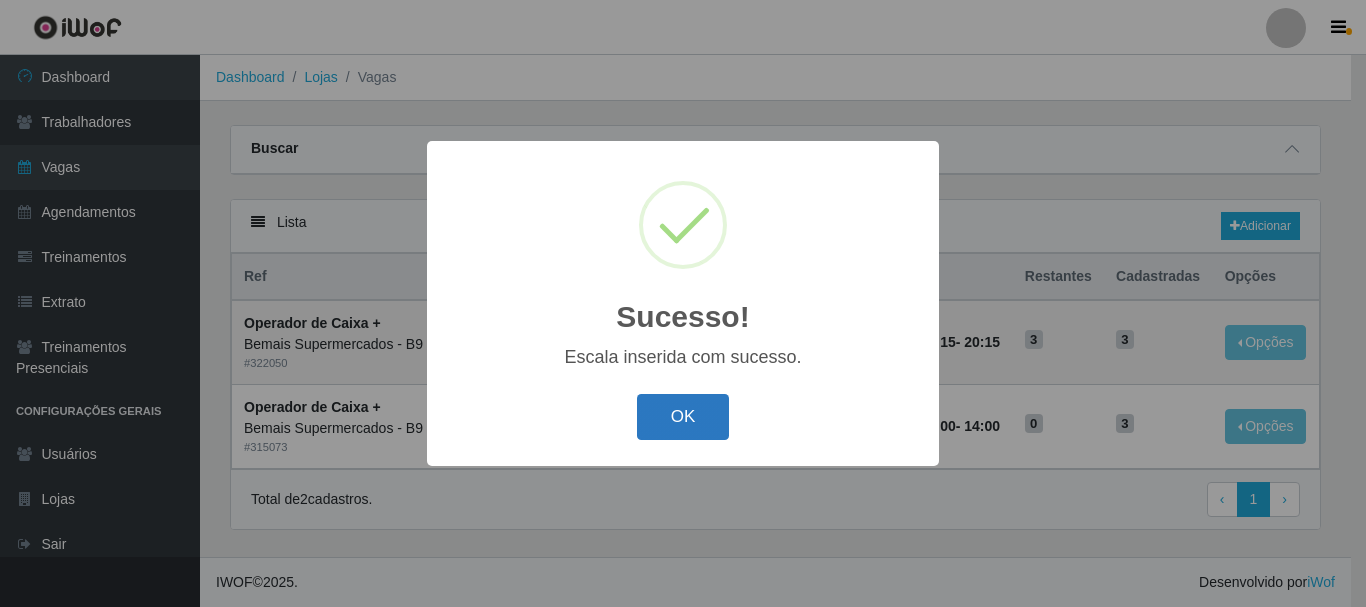 click on "OK" at bounding box center [683, 417] 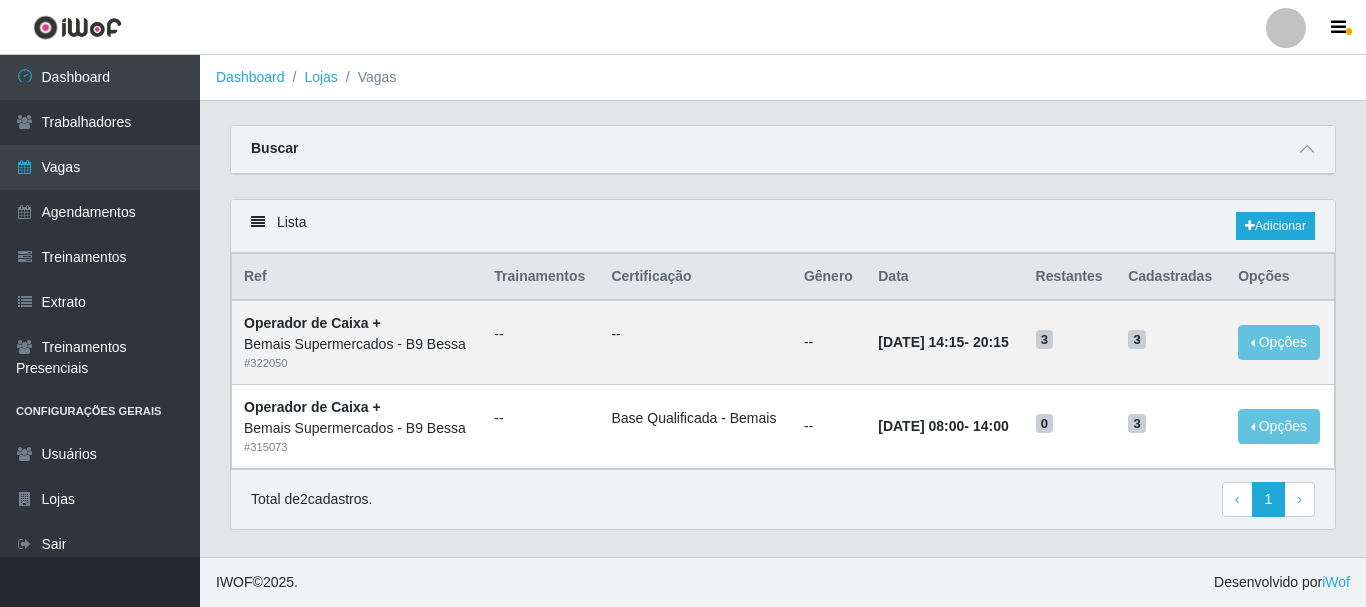 click on "Total de  2  cadastros. ‹ Previous 1 › Next" at bounding box center [783, 500] 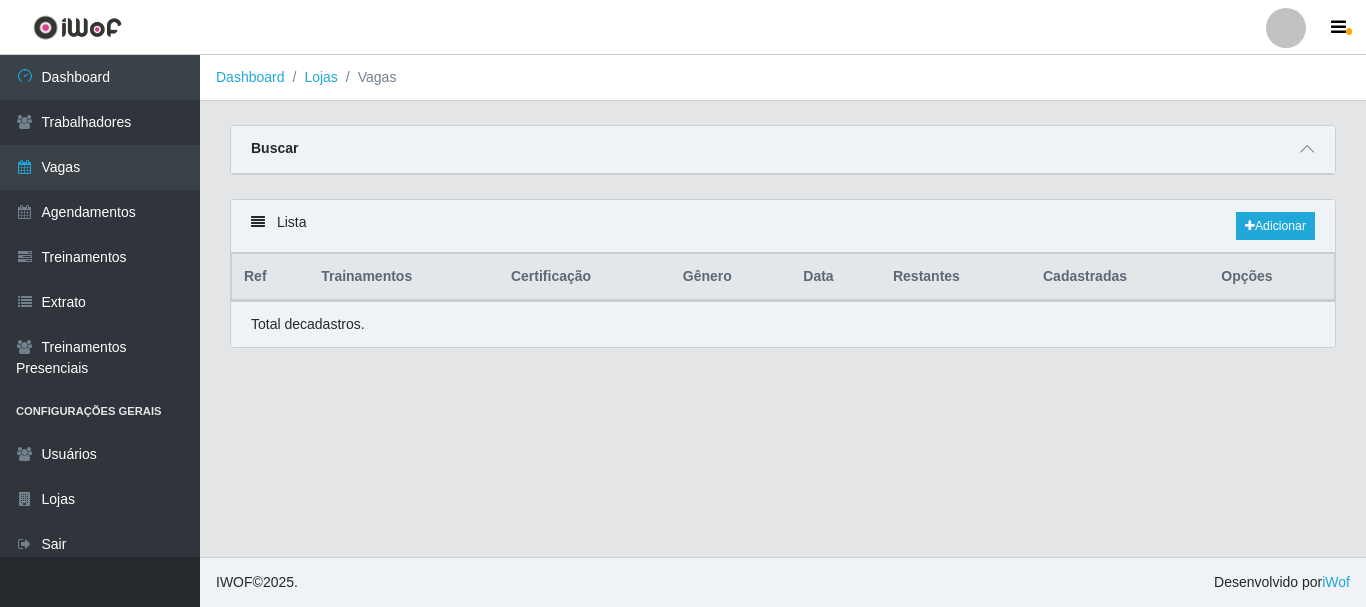 scroll, scrollTop: 0, scrollLeft: 0, axis: both 